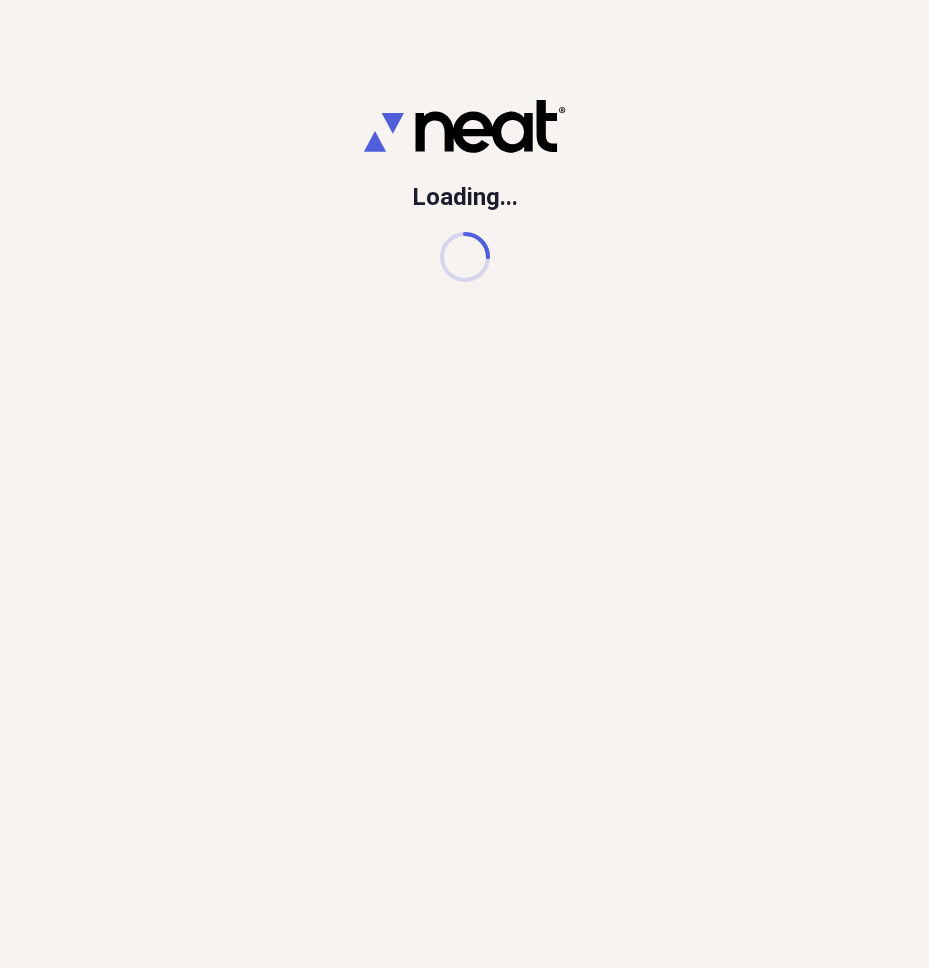 scroll, scrollTop: 0, scrollLeft: 0, axis: both 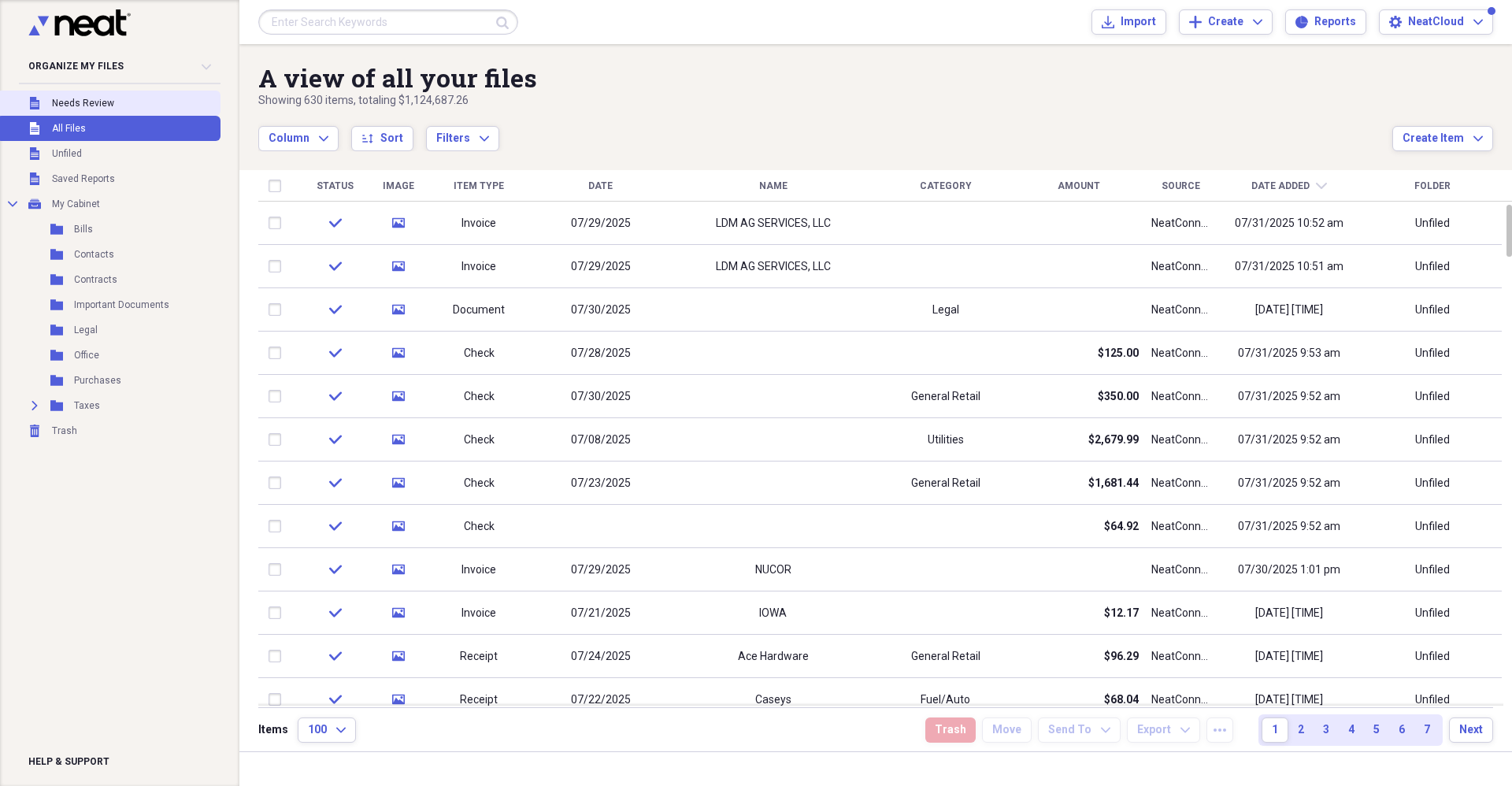 click on "Unfiled Needs Review" at bounding box center (109, 103) 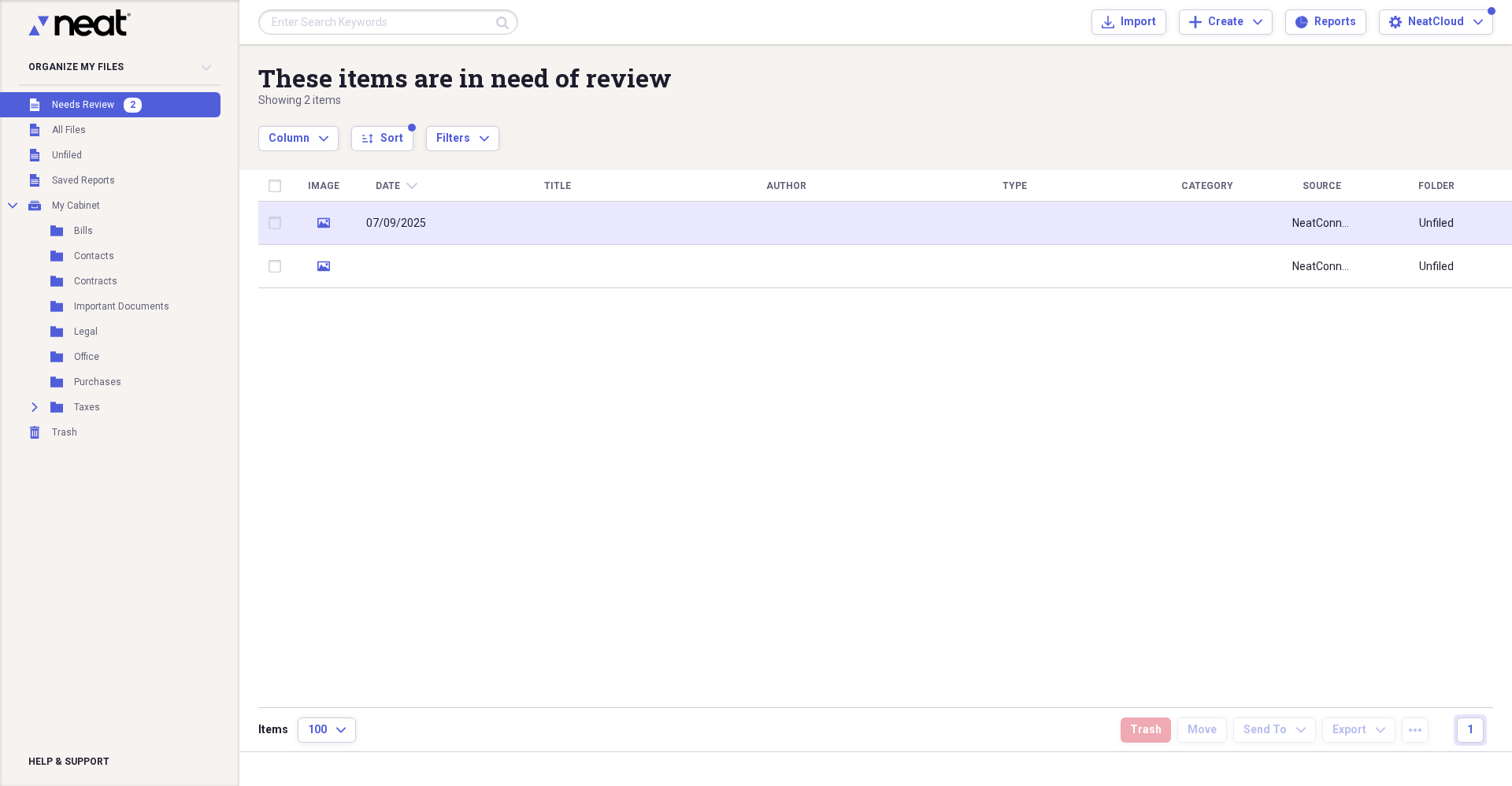 click on "07/09/2025" at bounding box center [396, 223] 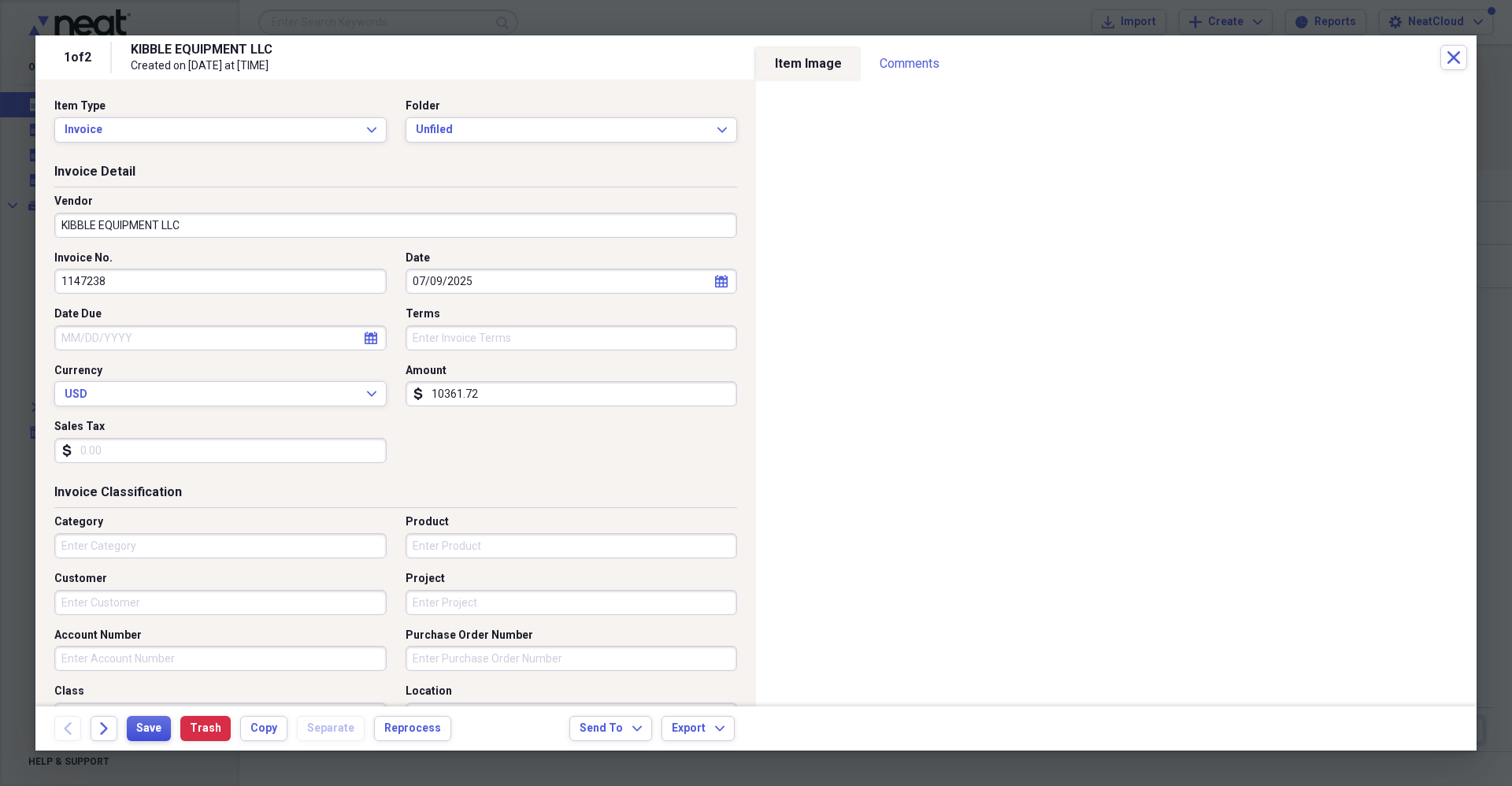 click on "Save" at bounding box center (149, 729) 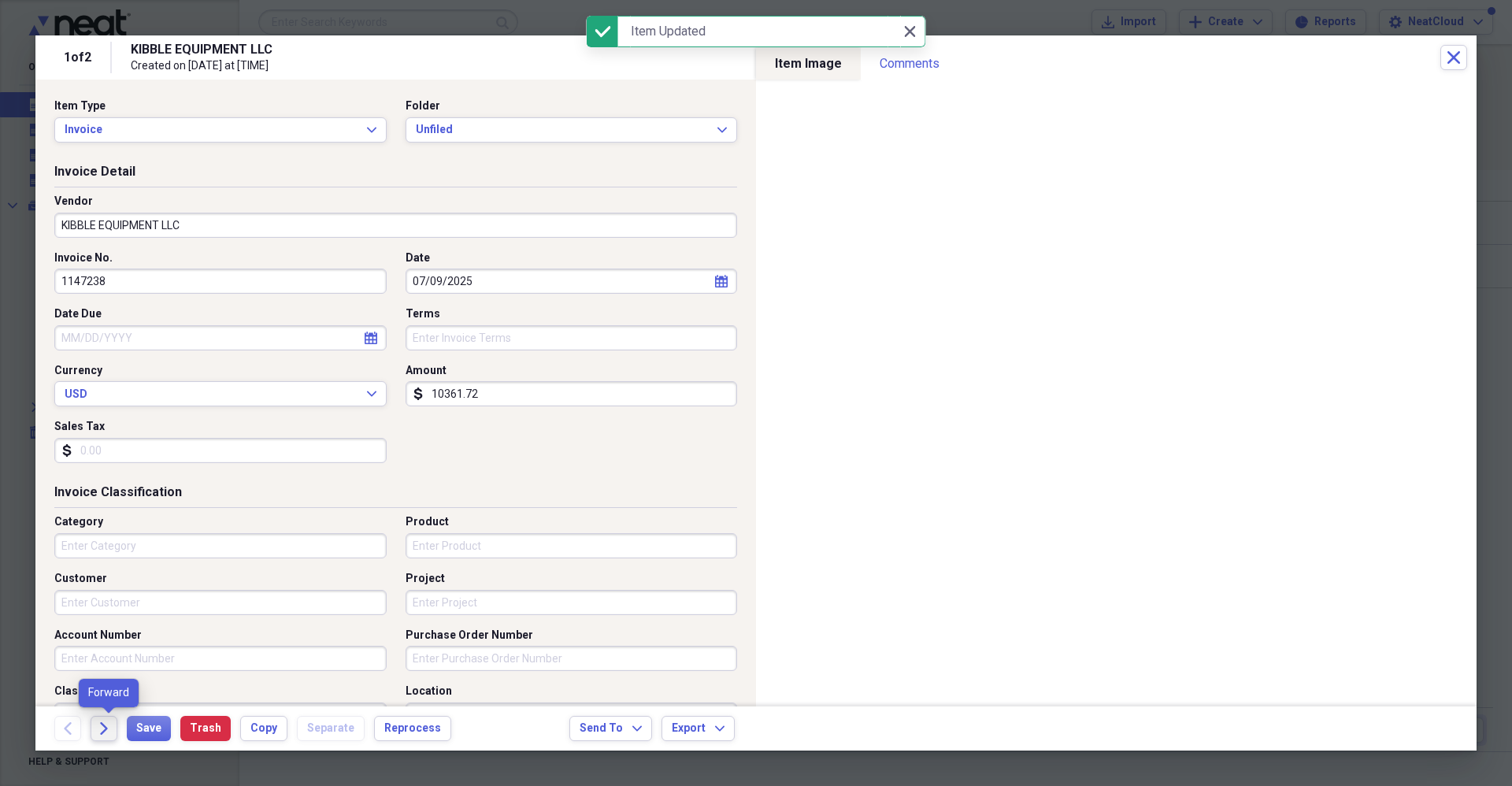 click 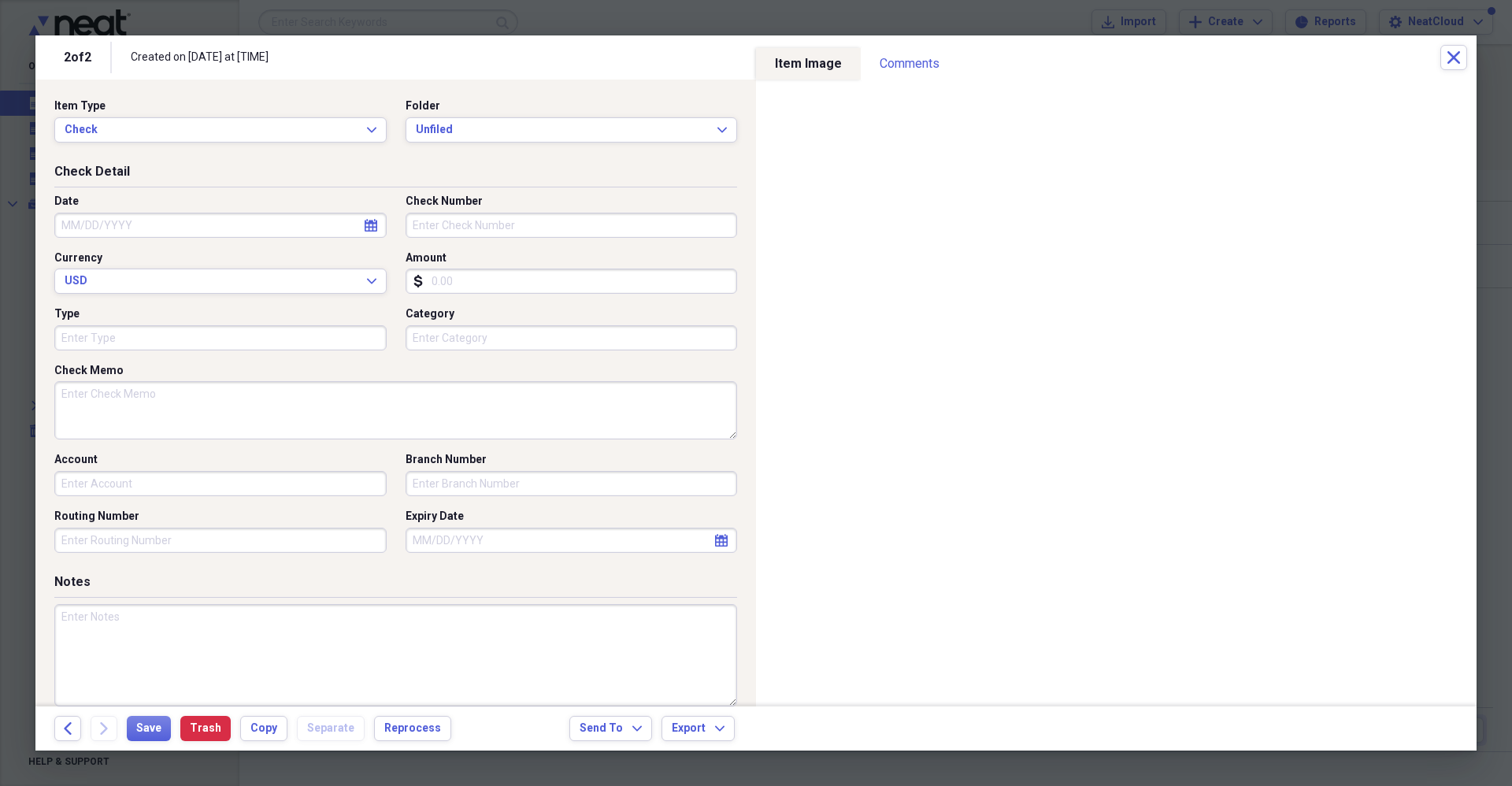 click on "Amount" at bounding box center [572, 281] 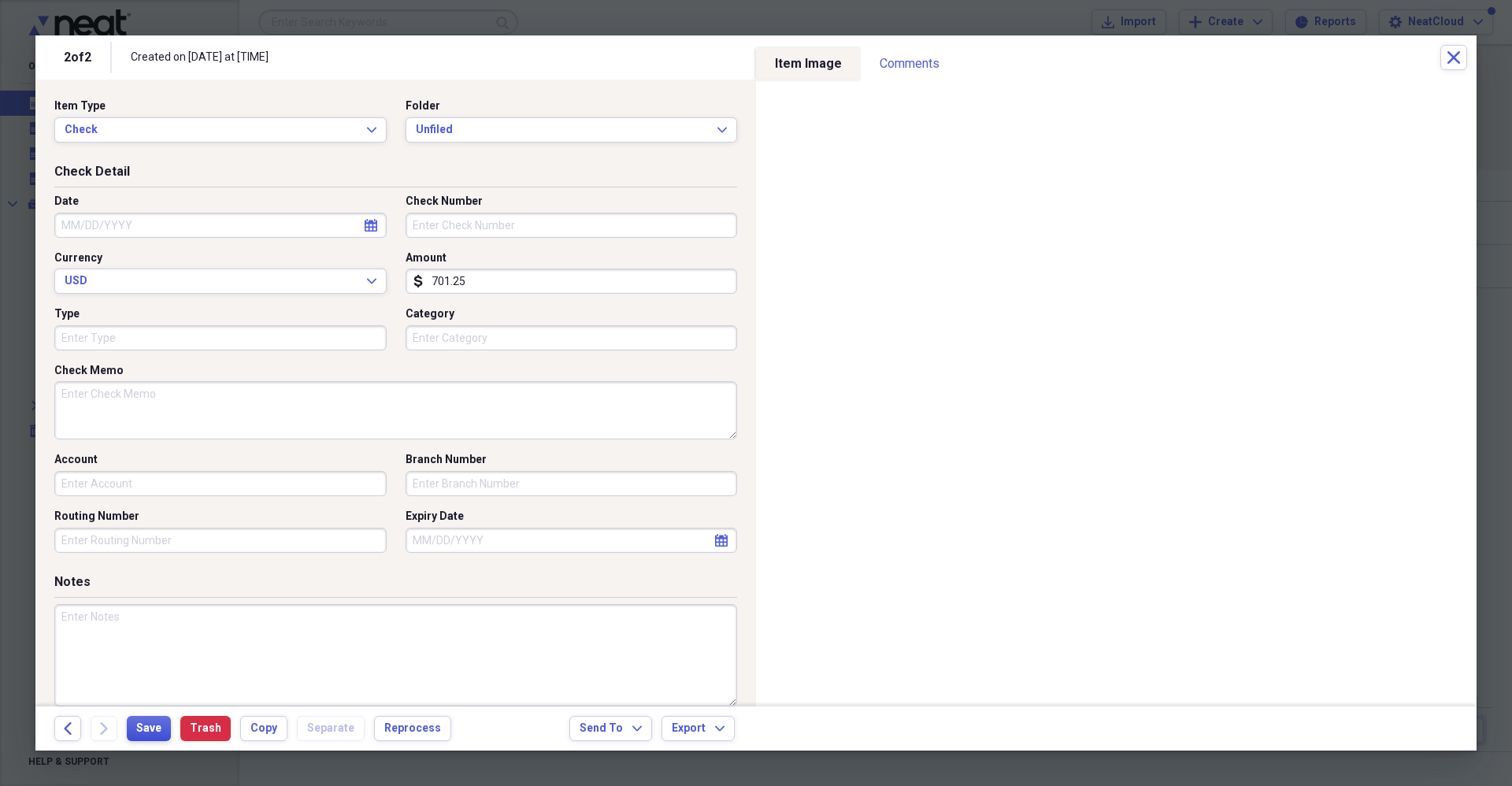 type on "701.25" 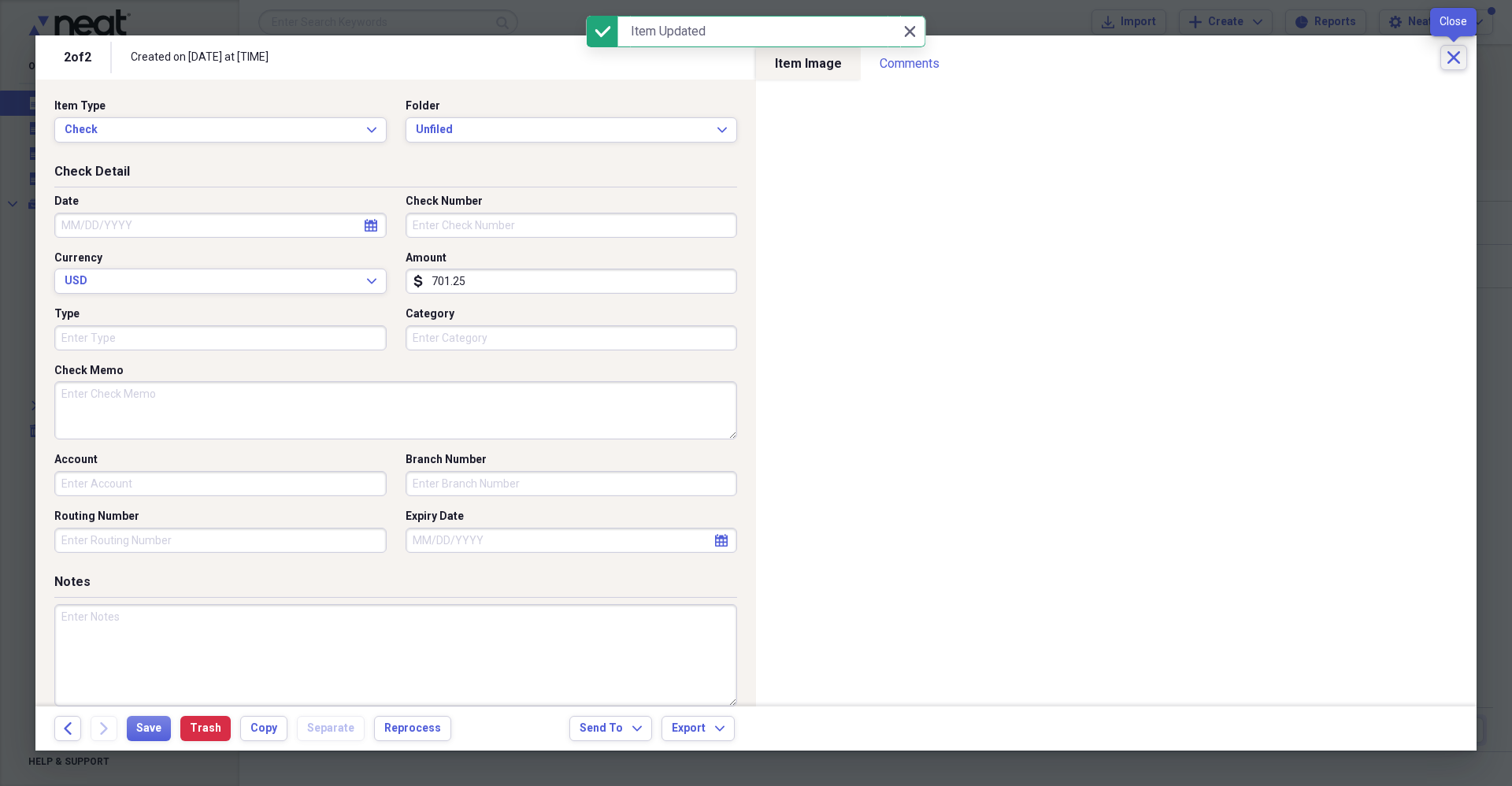 click on "Close" at bounding box center [1454, 57] 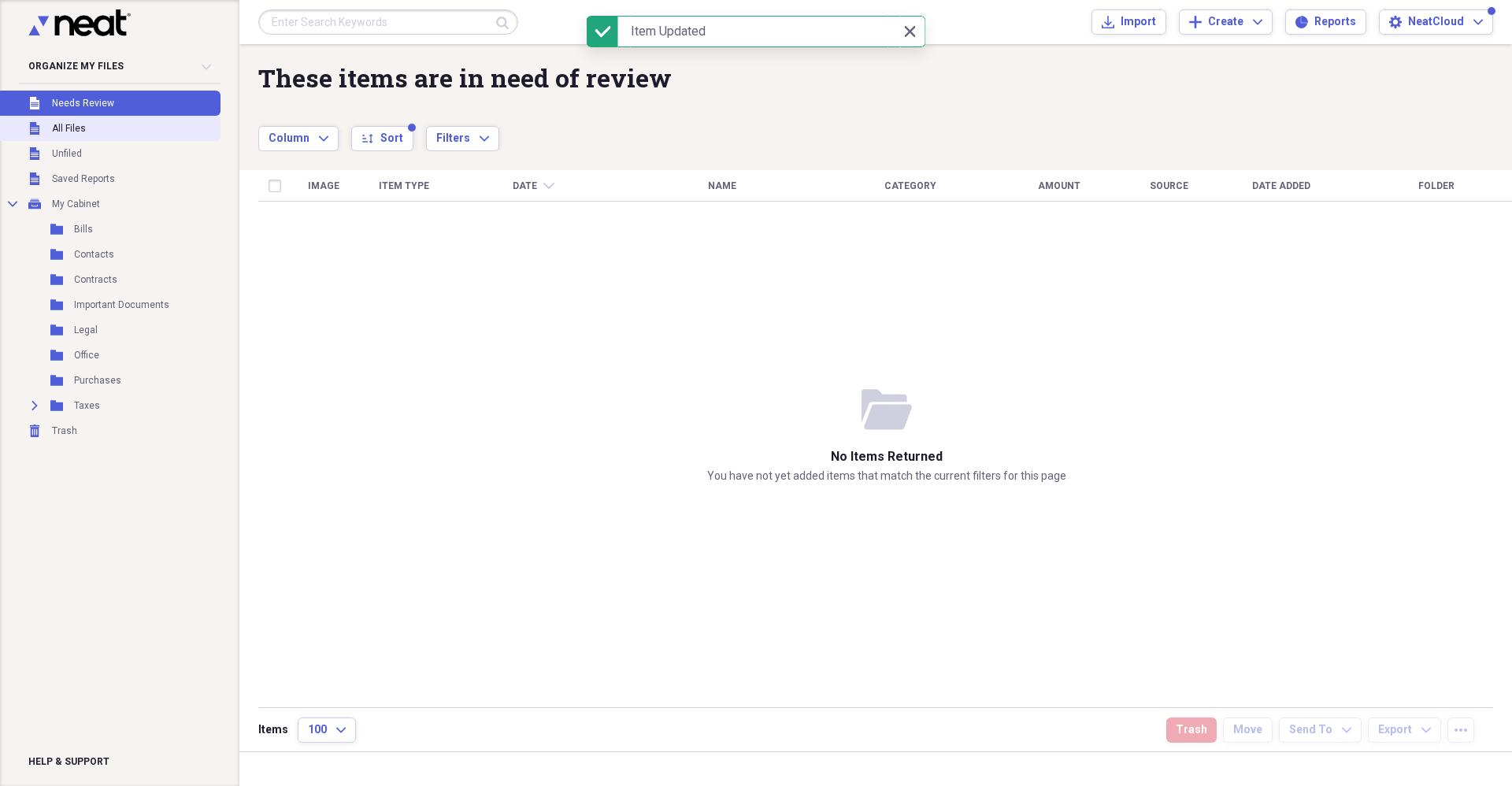 click on "All Files" at bounding box center [69, 128] 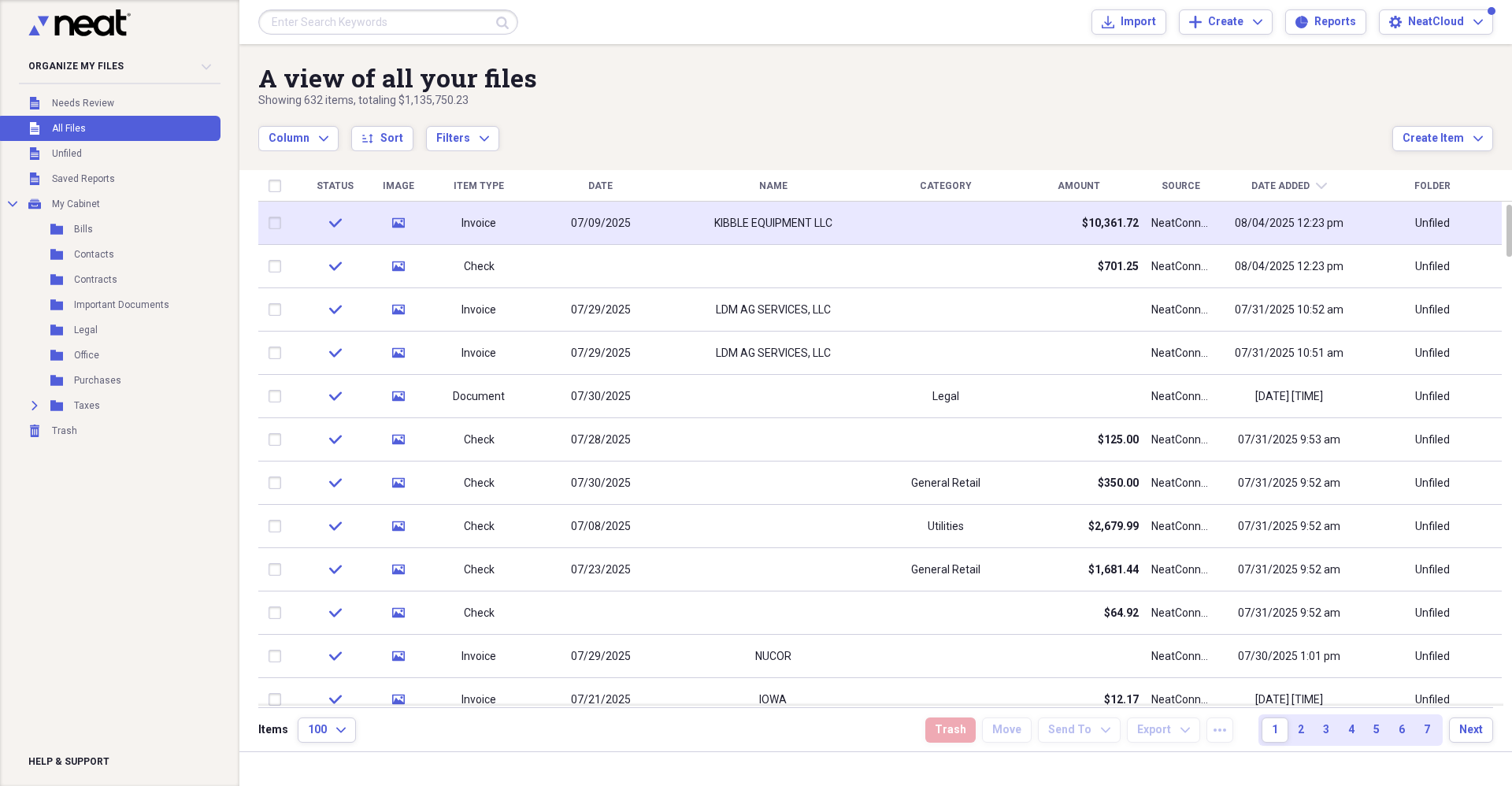 click on "Invoice" at bounding box center [479, 224] 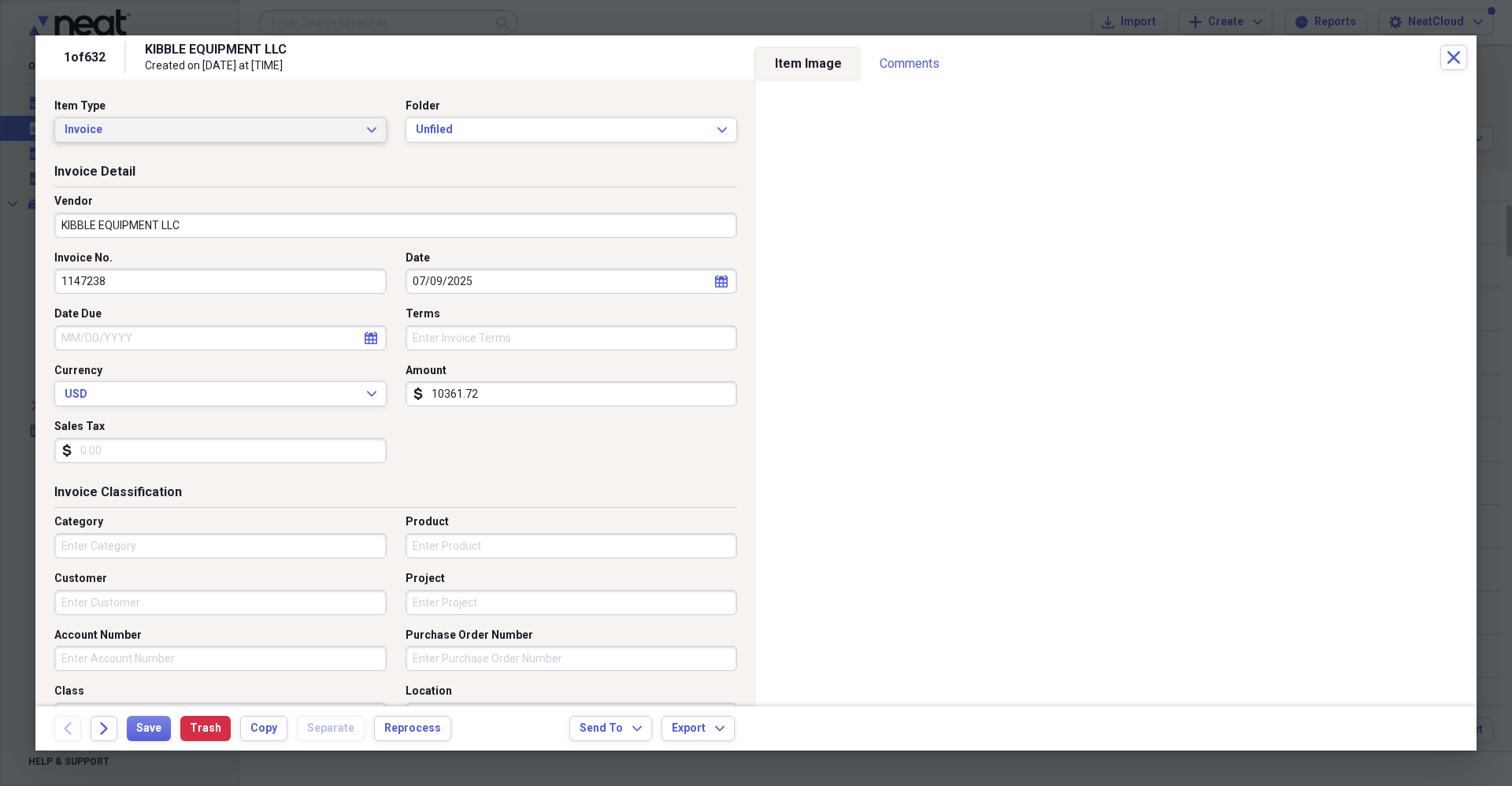 click on "Invoice" at bounding box center (211, 130) 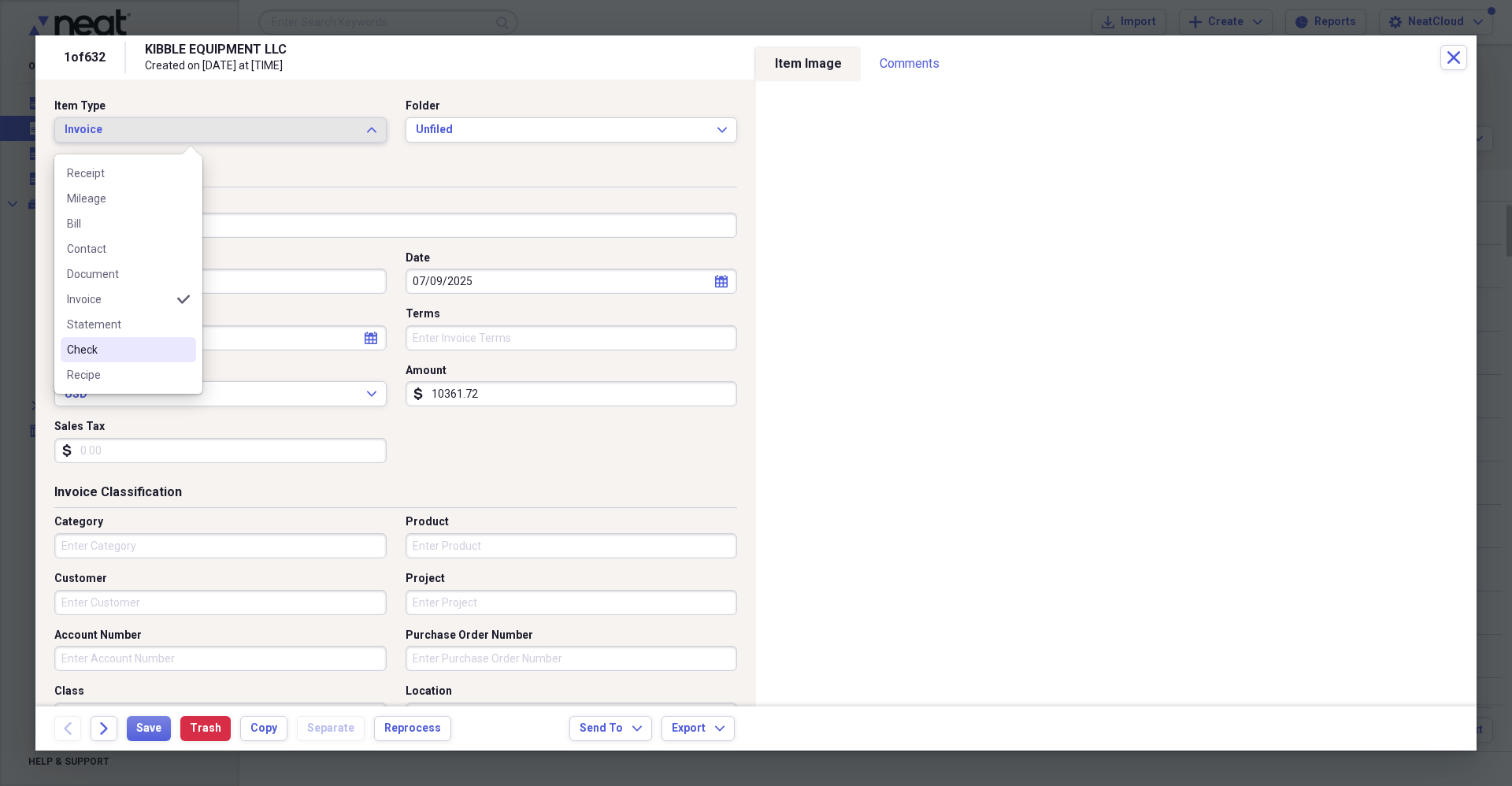 click on "Check" at bounding box center (119, 350) 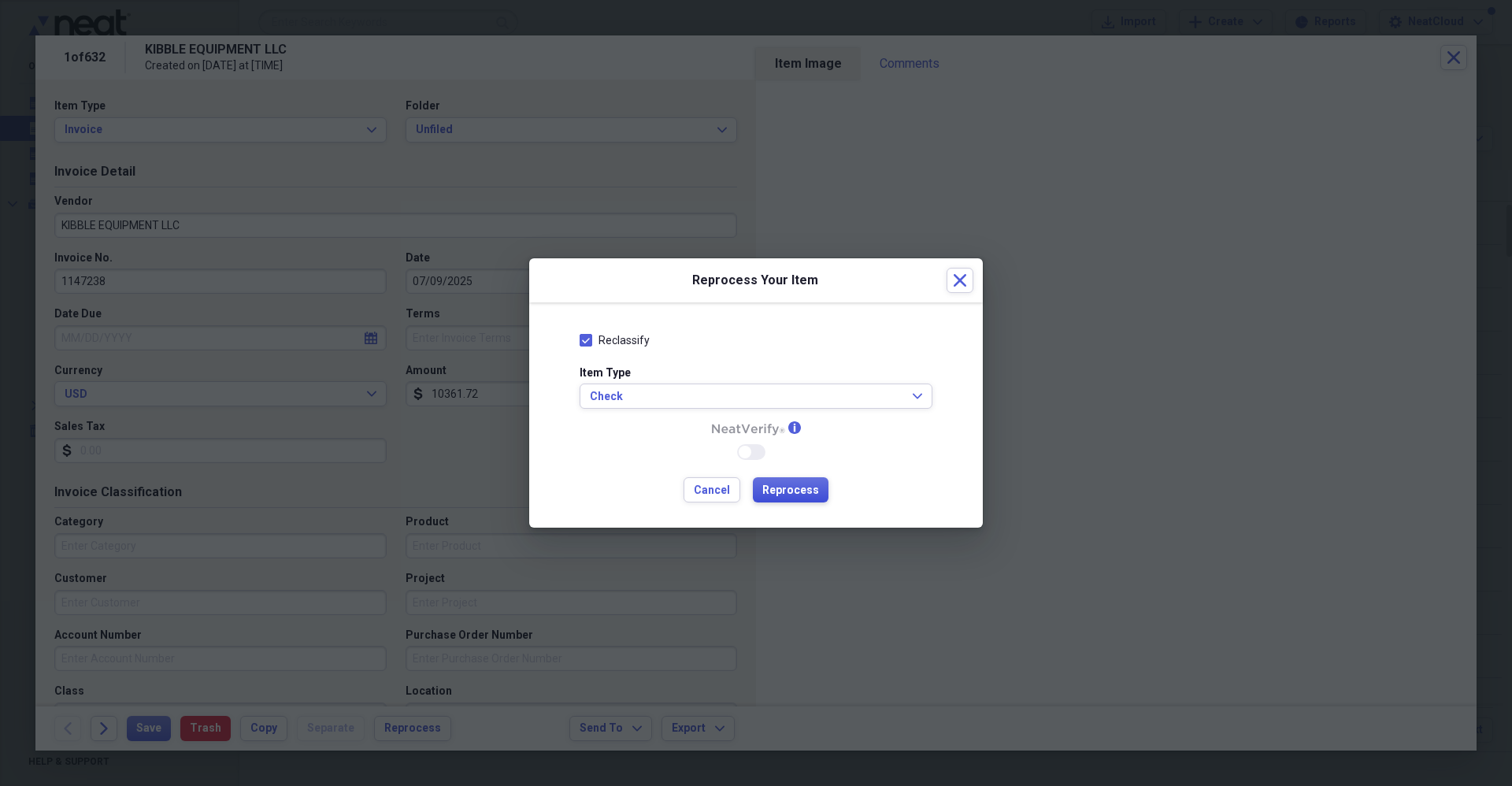 click on "Reprocess" at bounding box center (791, 491) 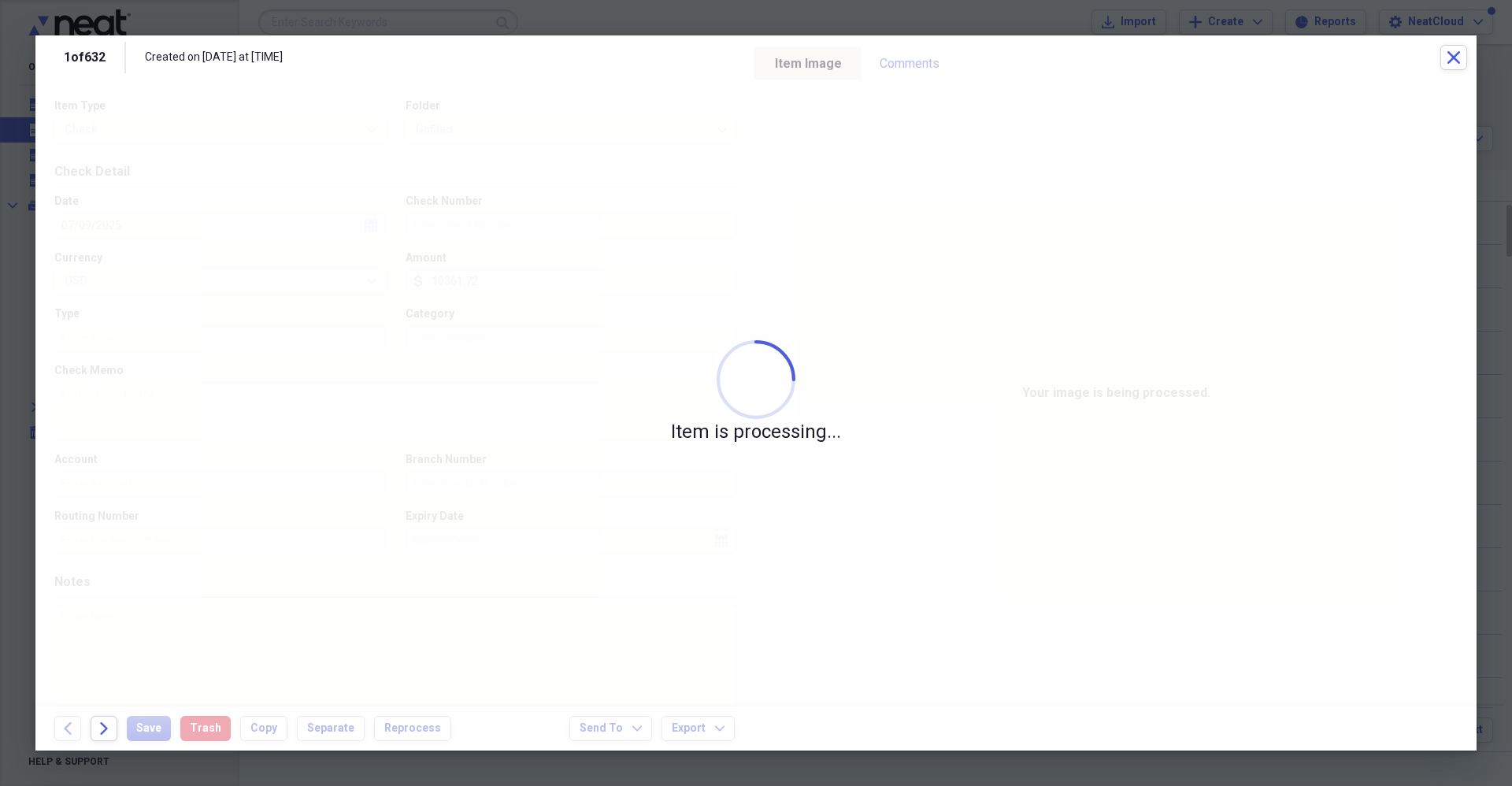 click on "Item is processing..." at bounding box center [756, 393] 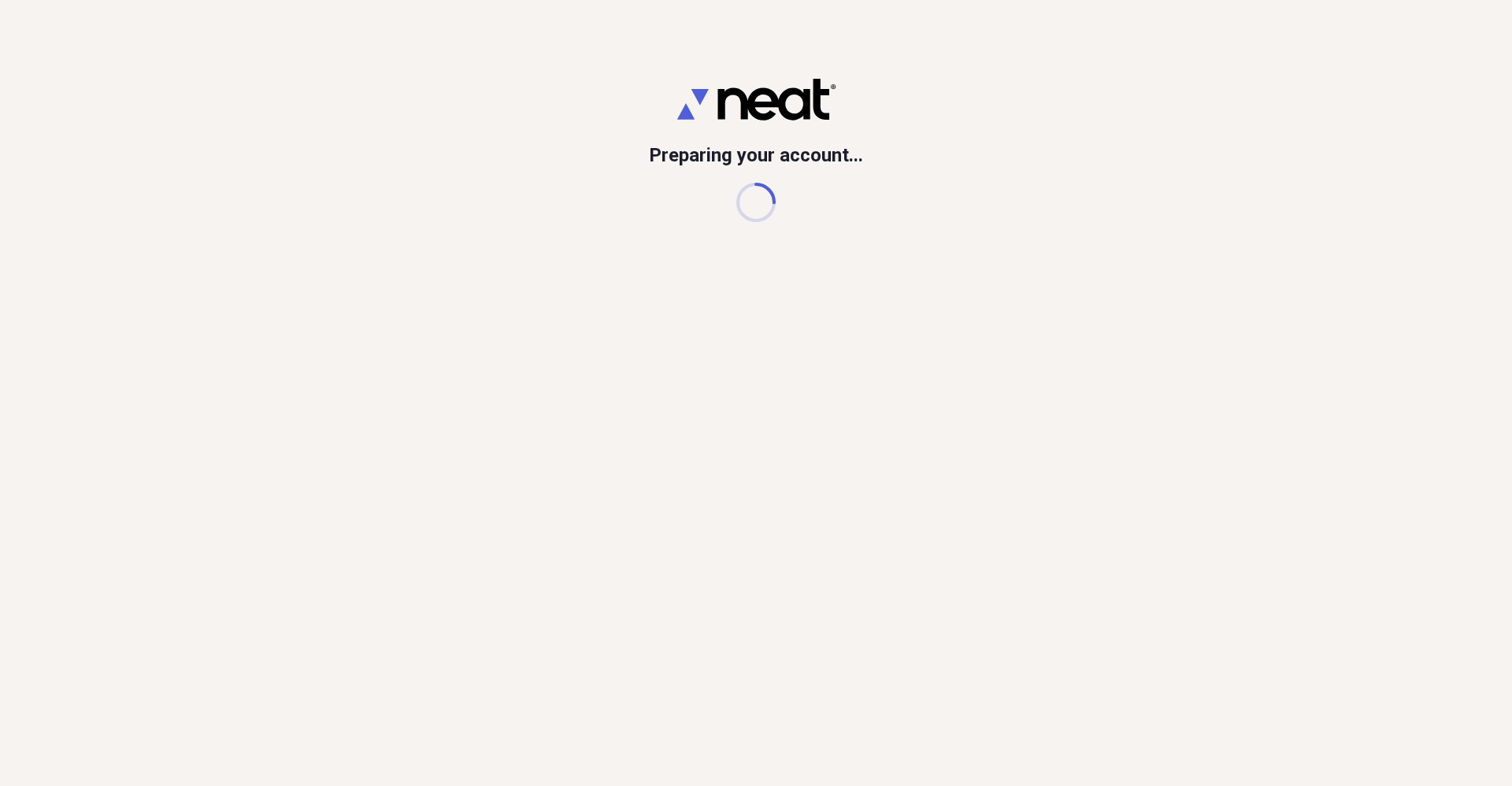scroll, scrollTop: 0, scrollLeft: 0, axis: both 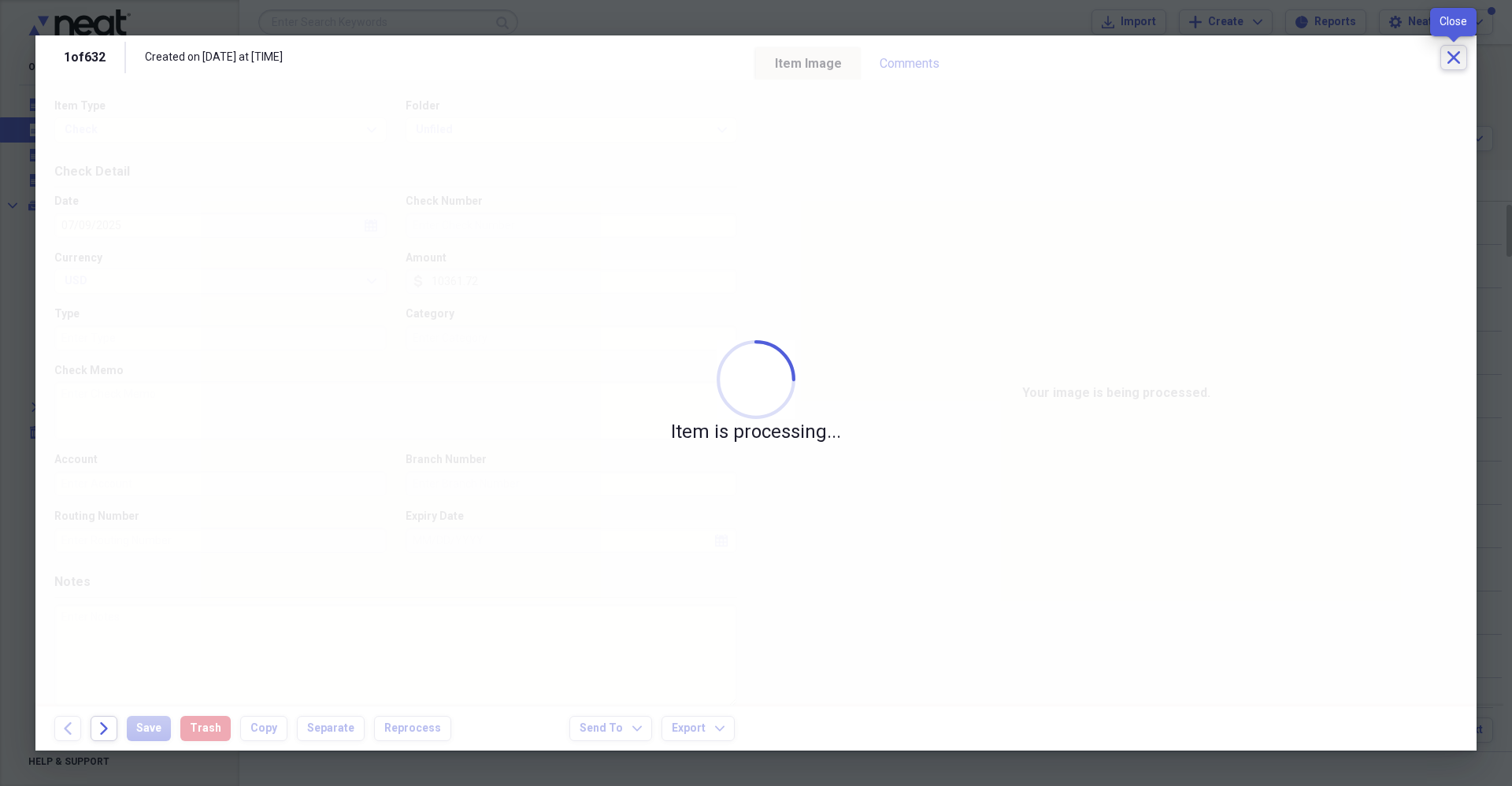 click on "Close" at bounding box center [1454, 57] 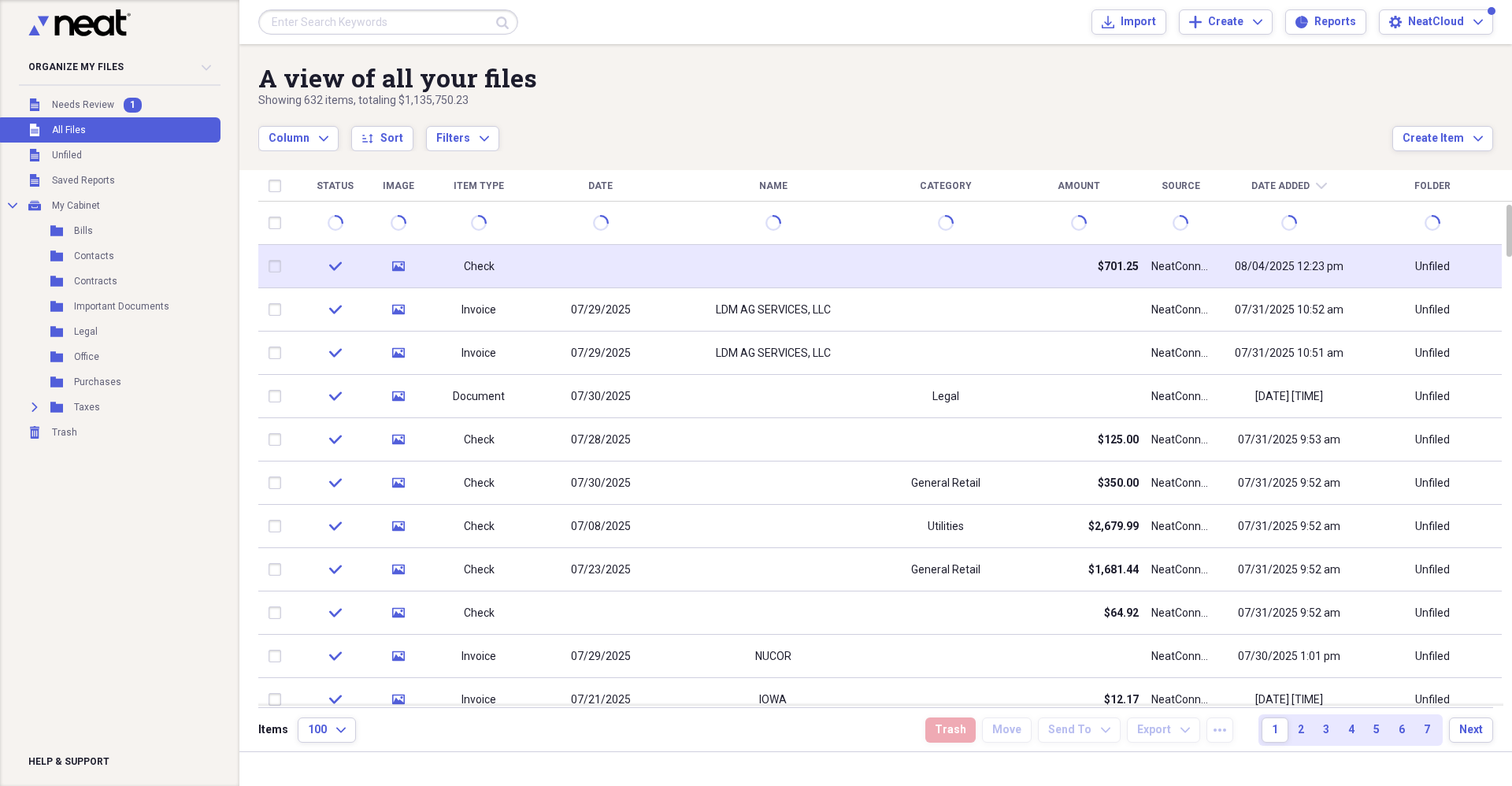 click at bounding box center [278, 266] 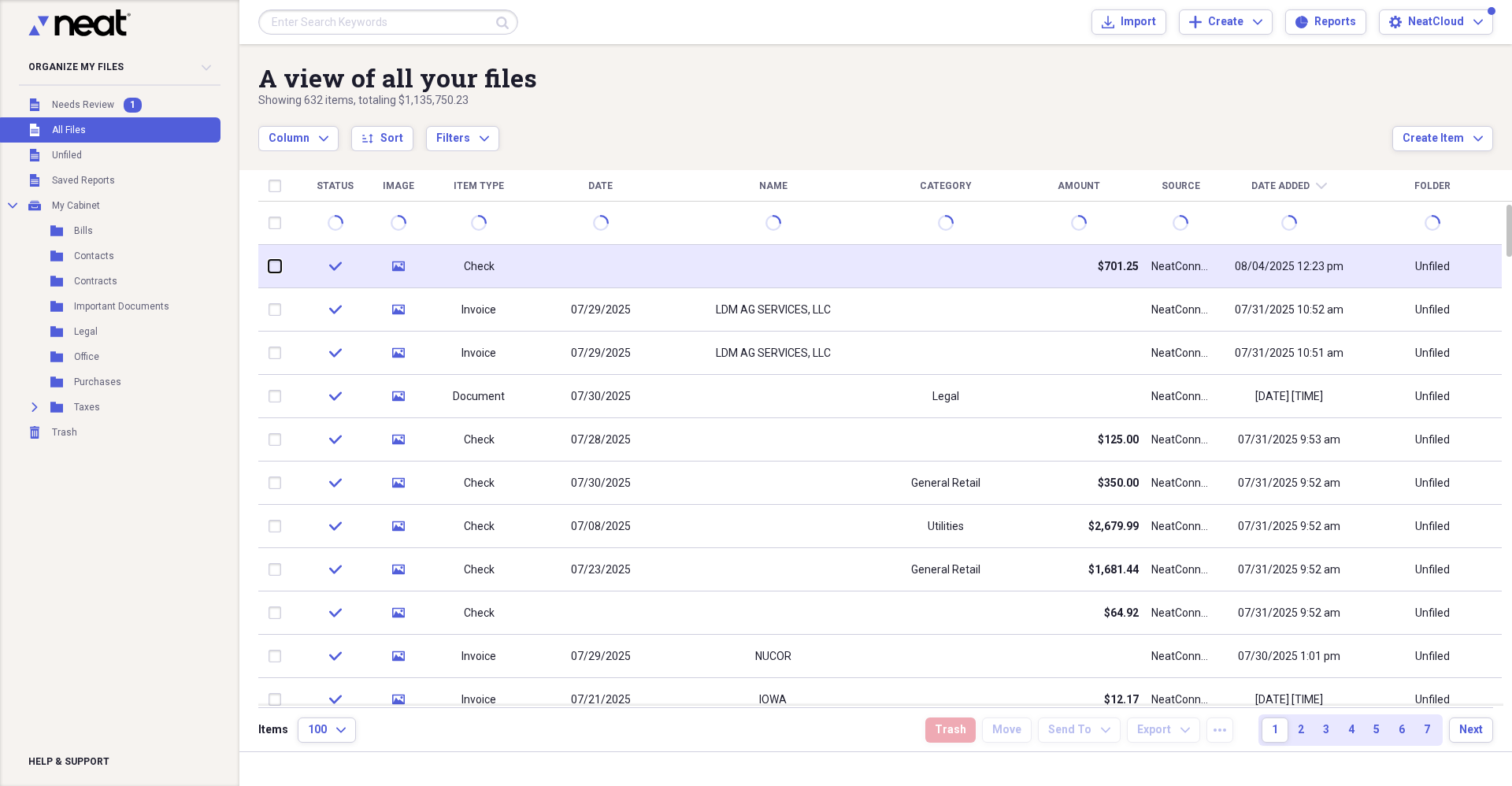 click at bounding box center (269, 266) 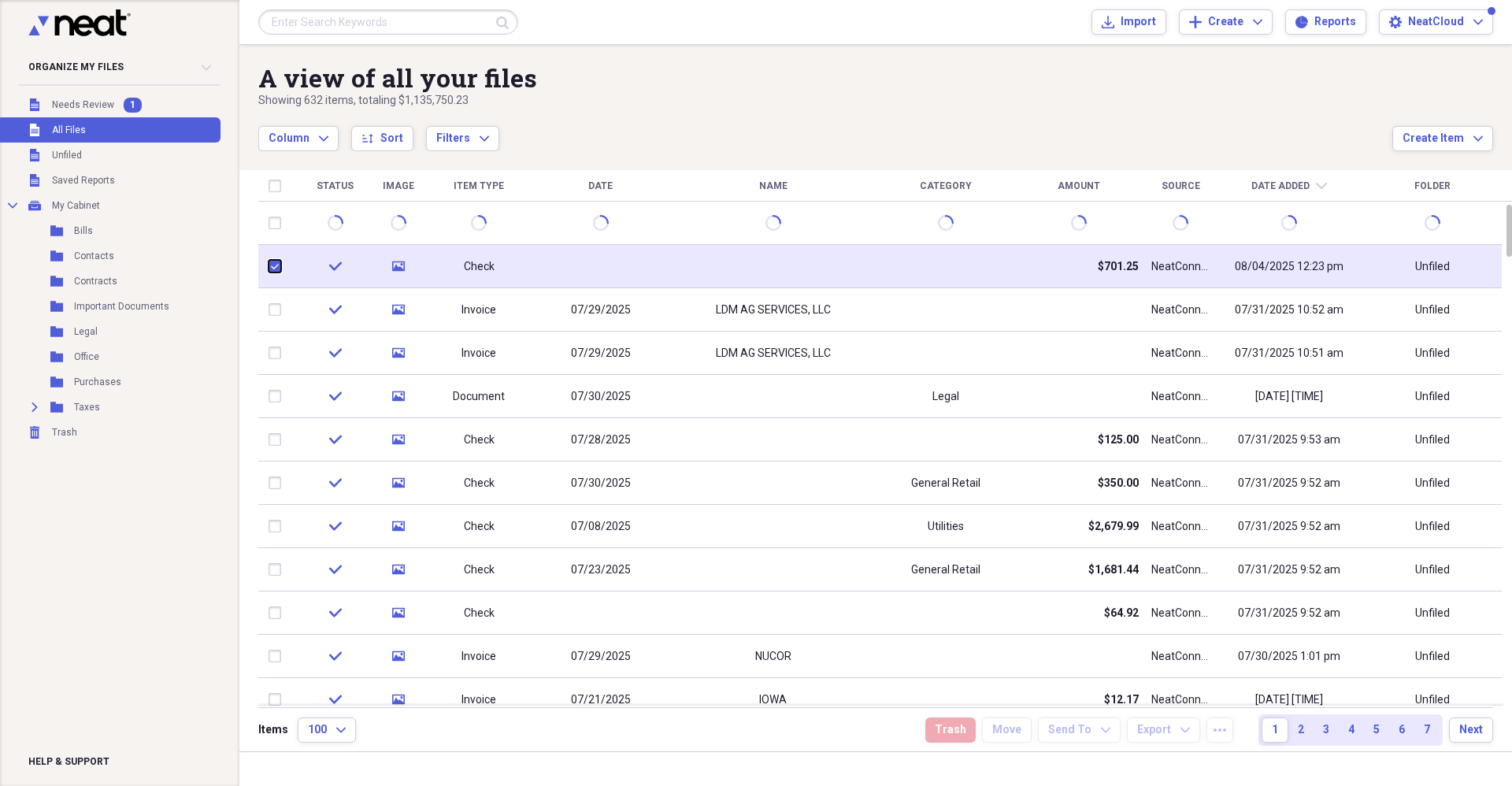 checkbox on "true" 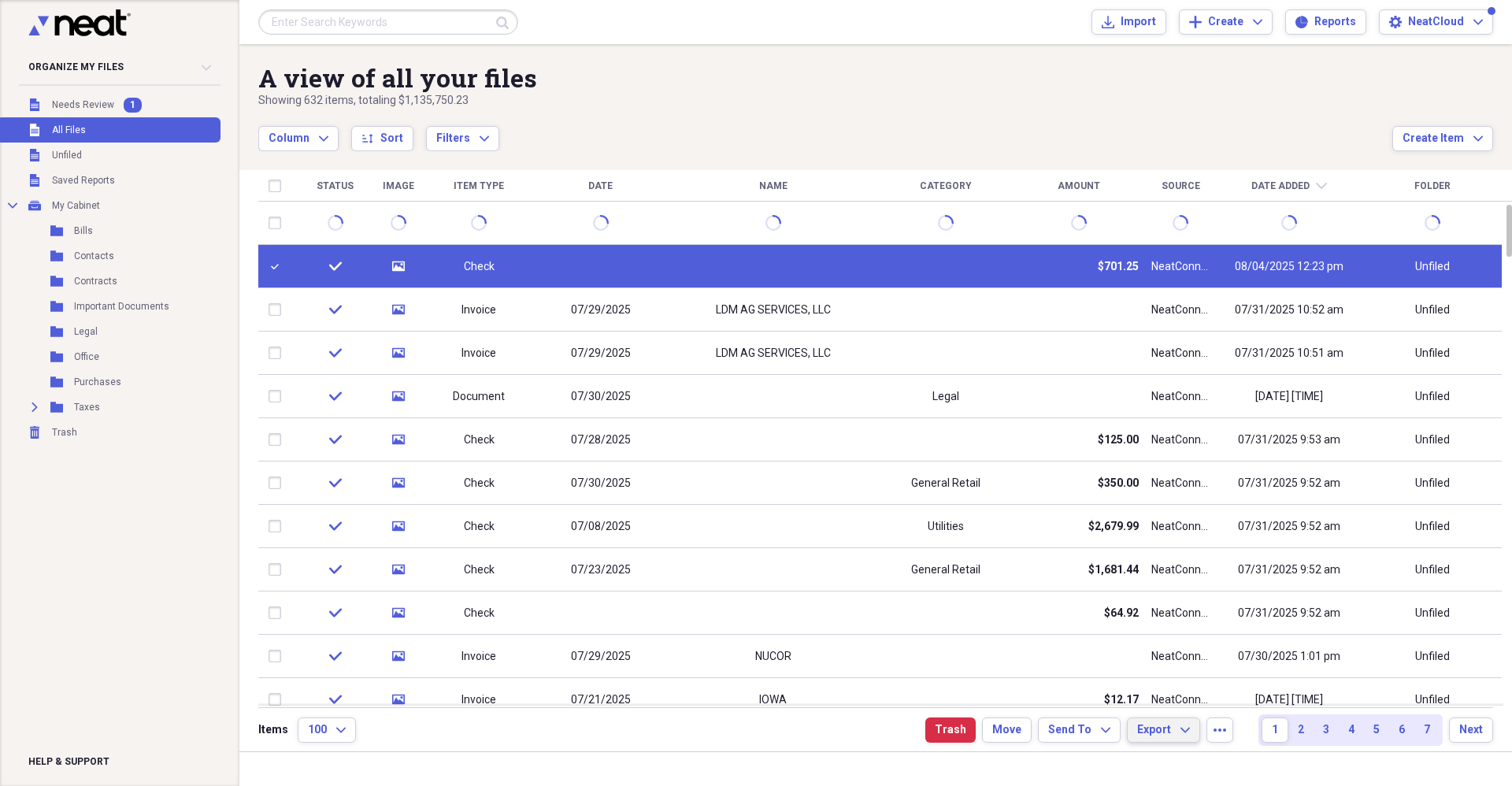 click on "Export" at bounding box center [1154, 730] 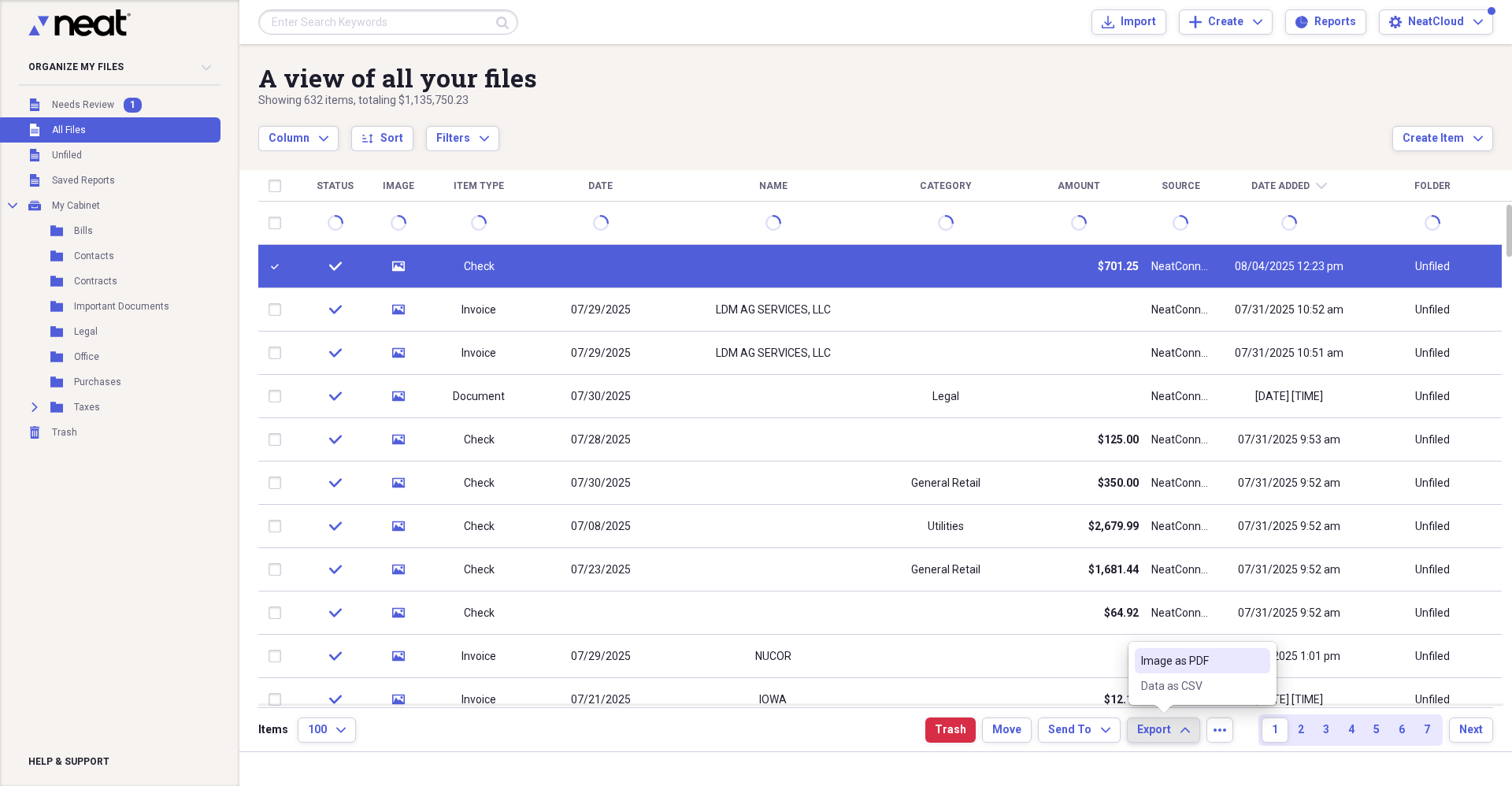 click on "Image as PDF" at bounding box center (1193, 661) 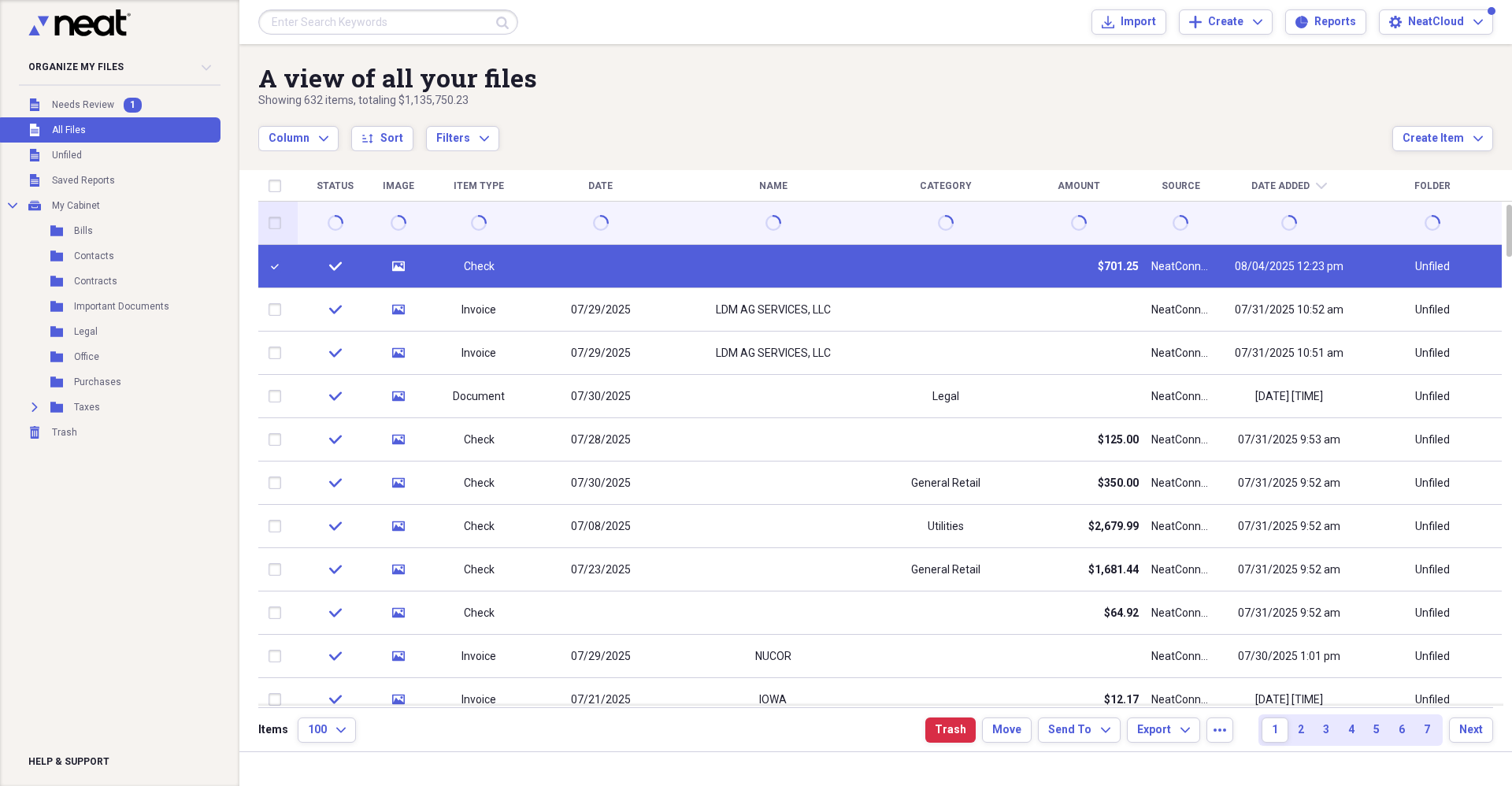 click at bounding box center [278, 223] 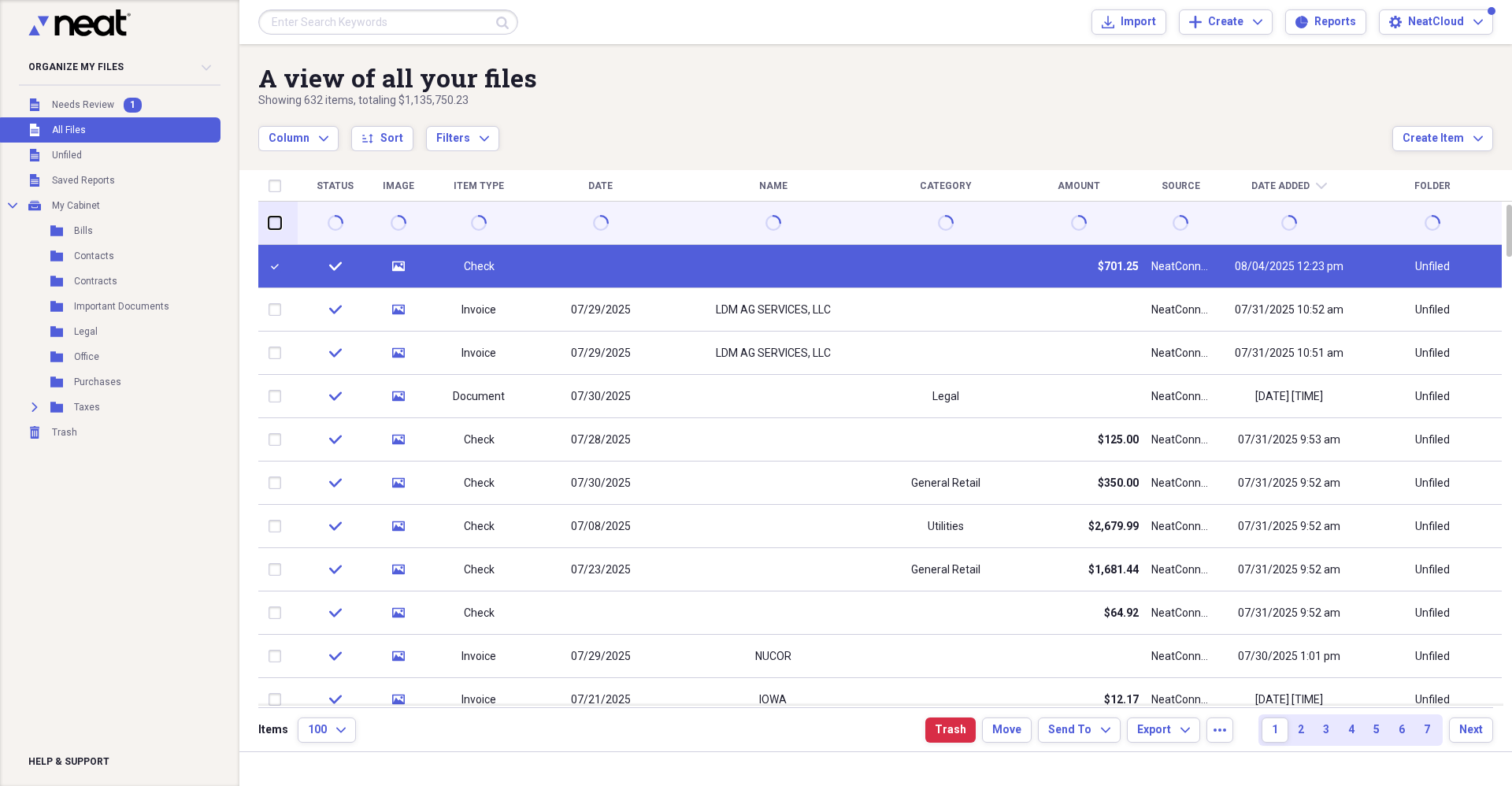 click at bounding box center (269, 223) 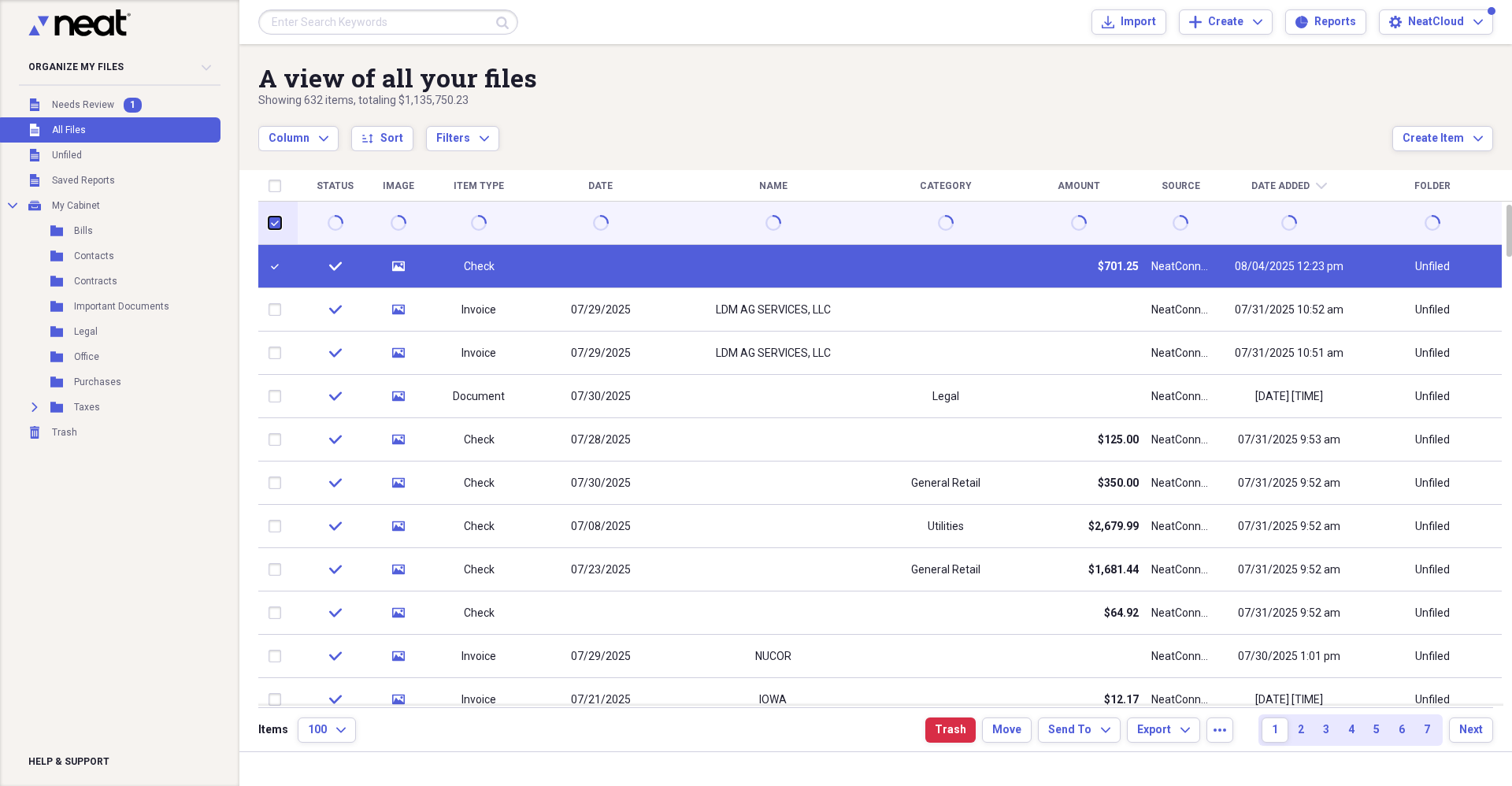 checkbox on "true" 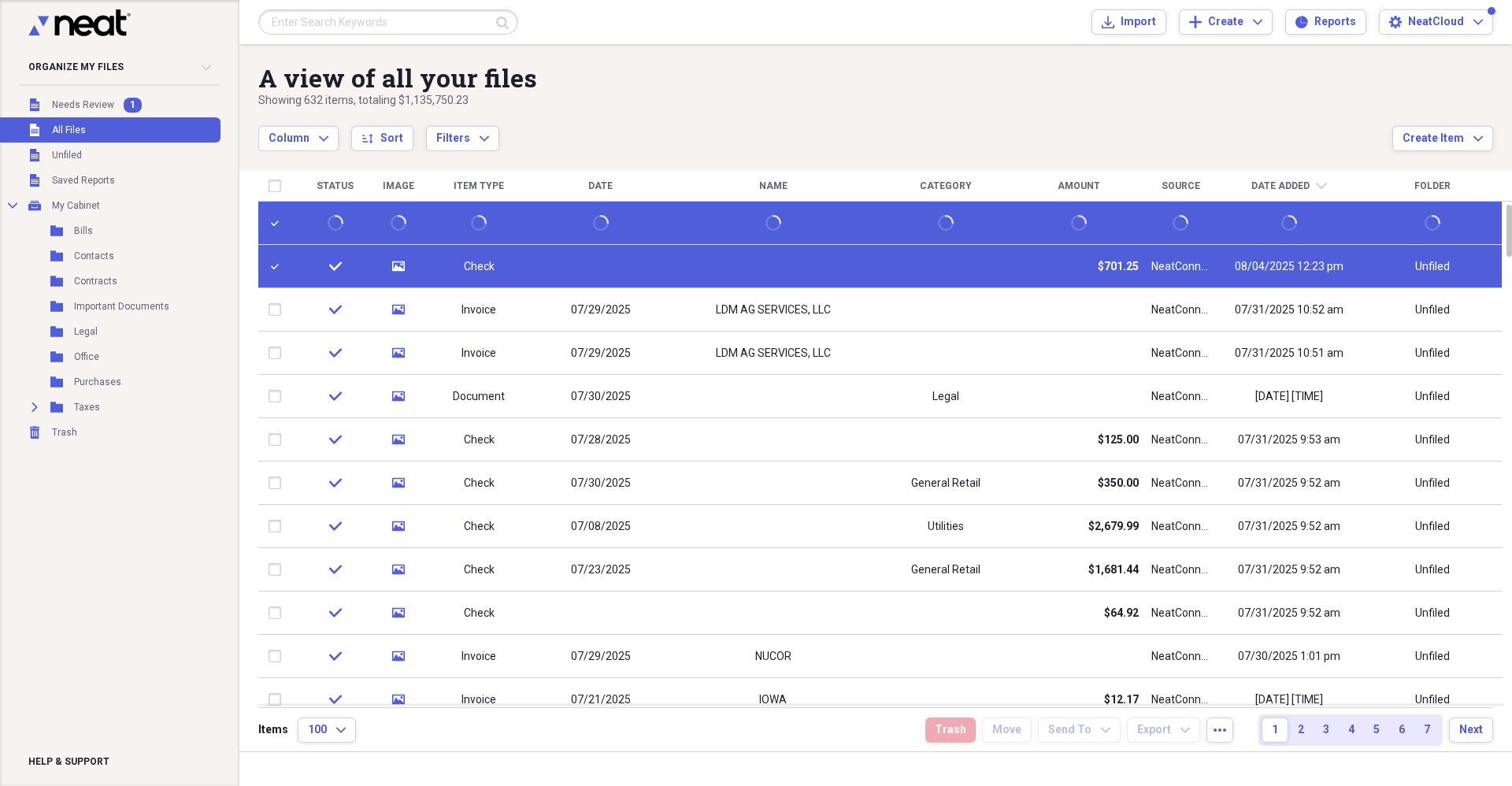 click at bounding box center (278, 266) 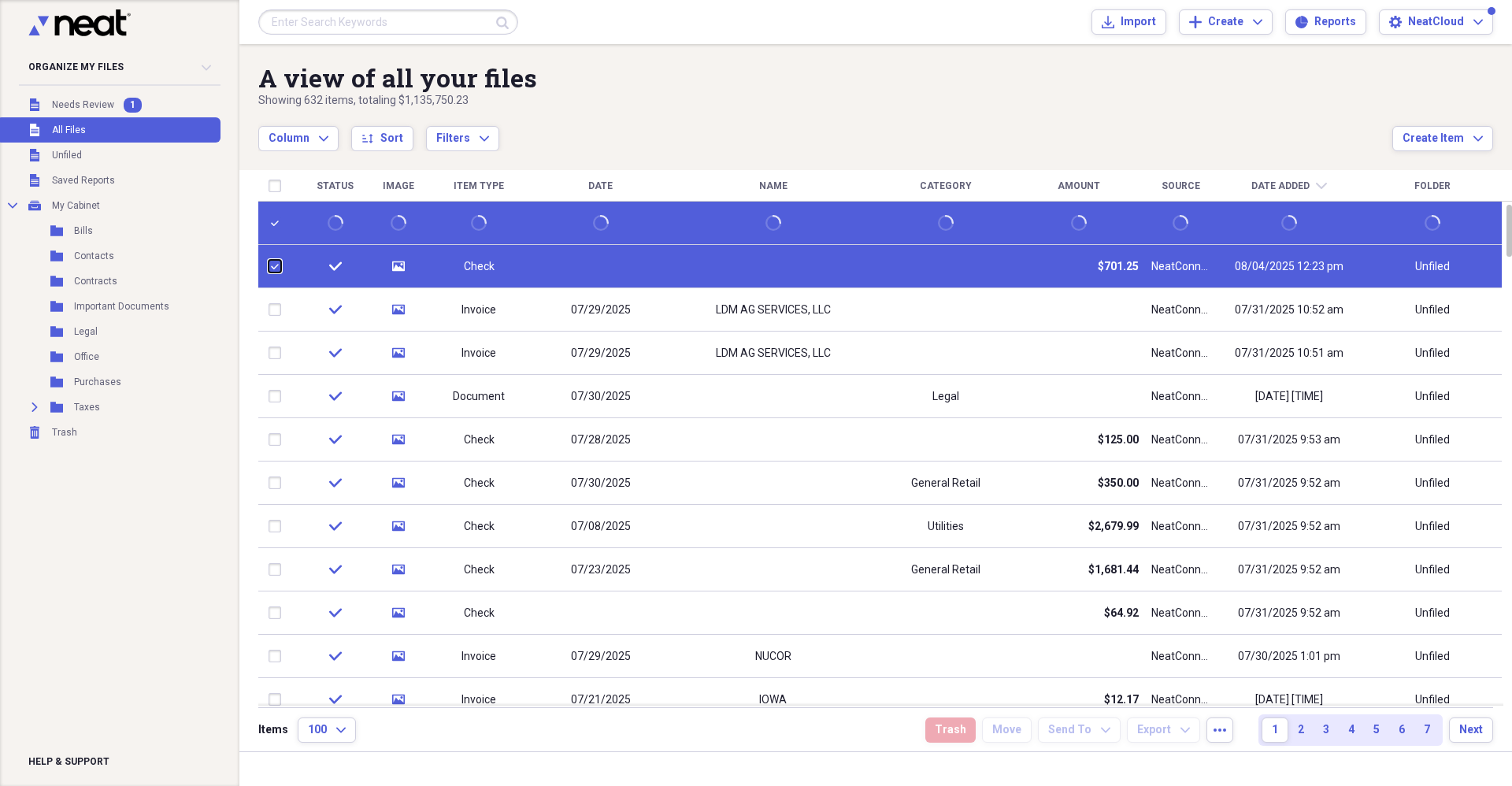 click at bounding box center [269, 266] 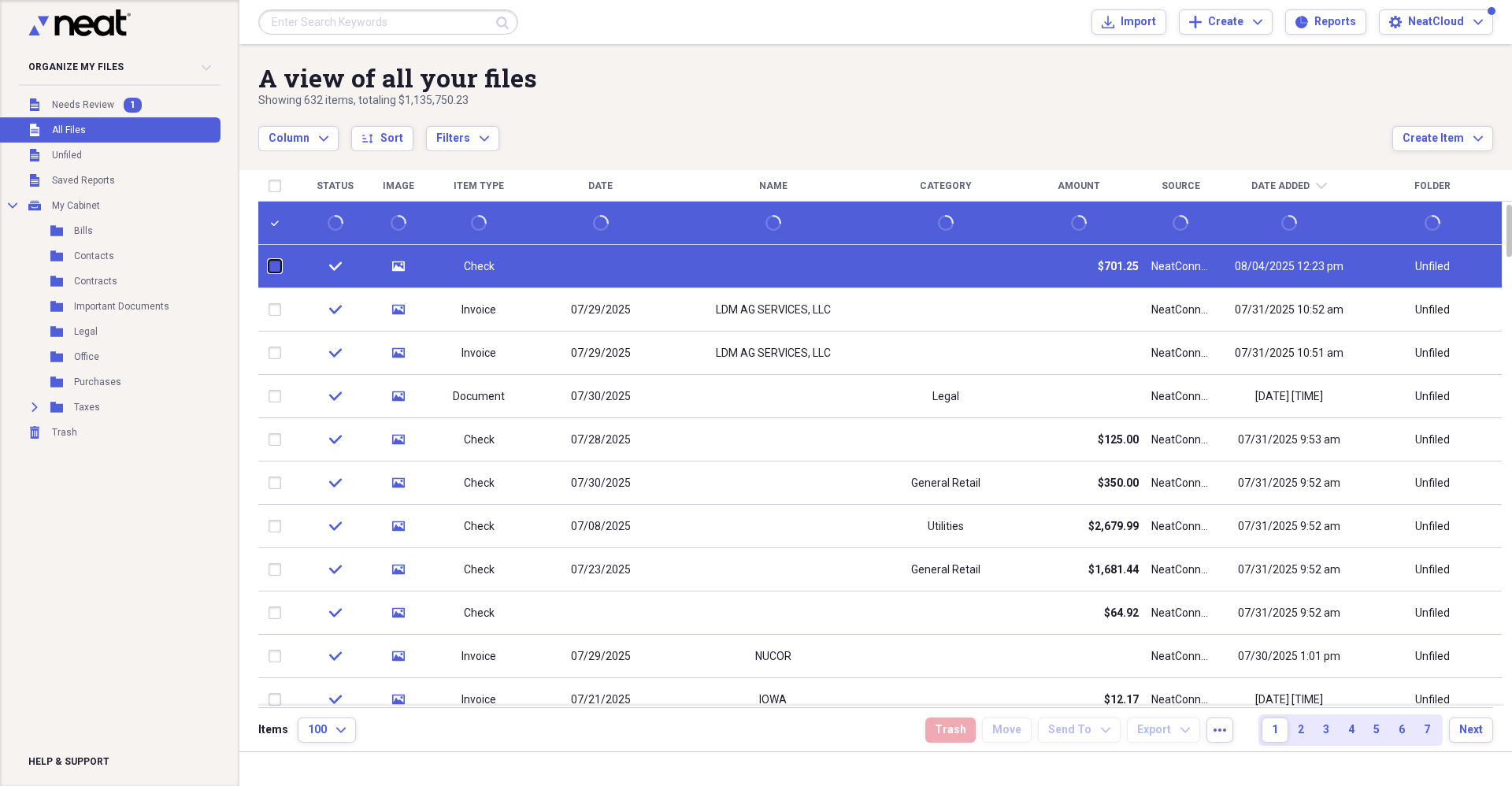 checkbox on "false" 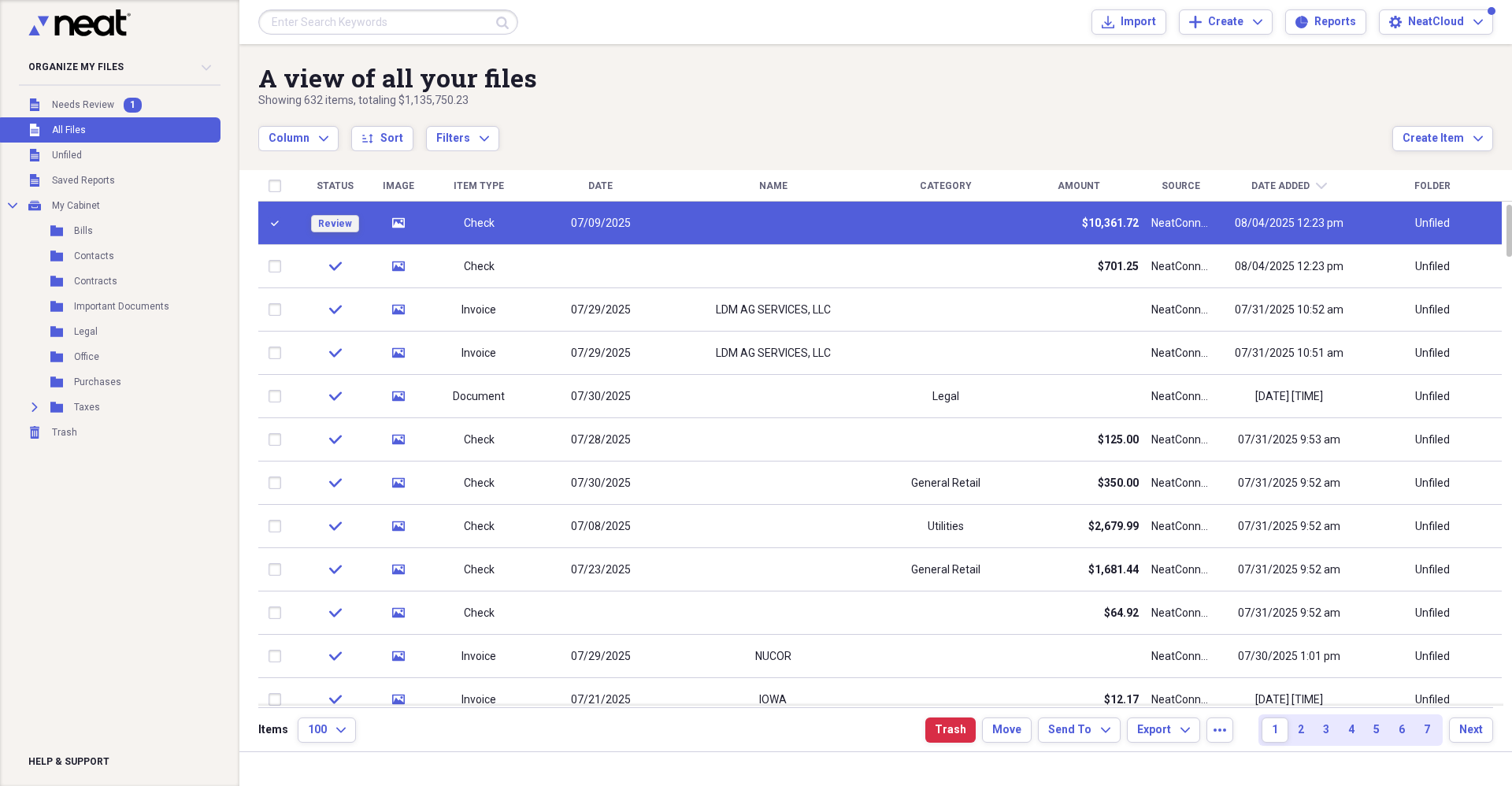 click on "Review" at bounding box center (335, 224) 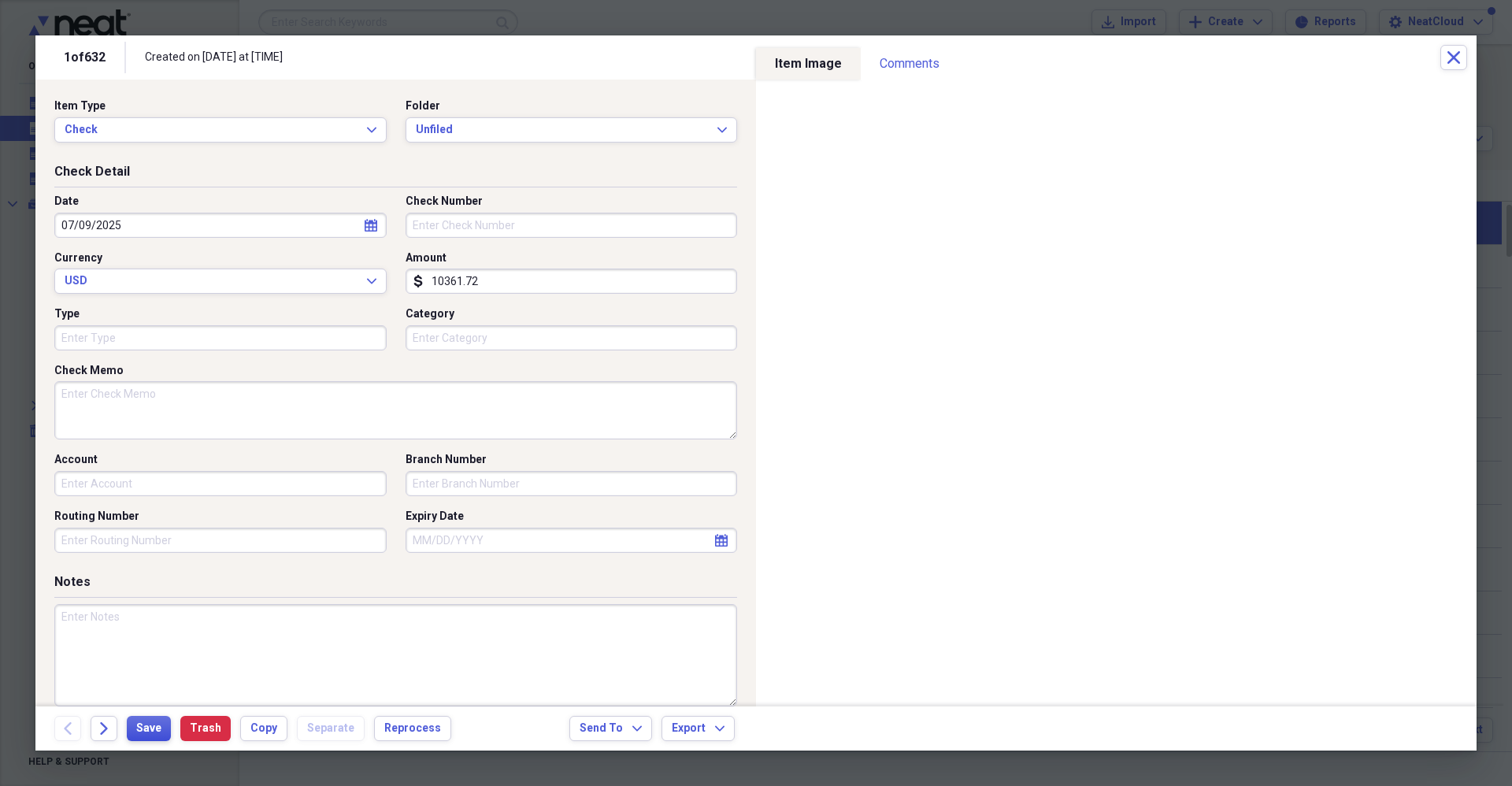 click on "Save" at bounding box center (149, 729) 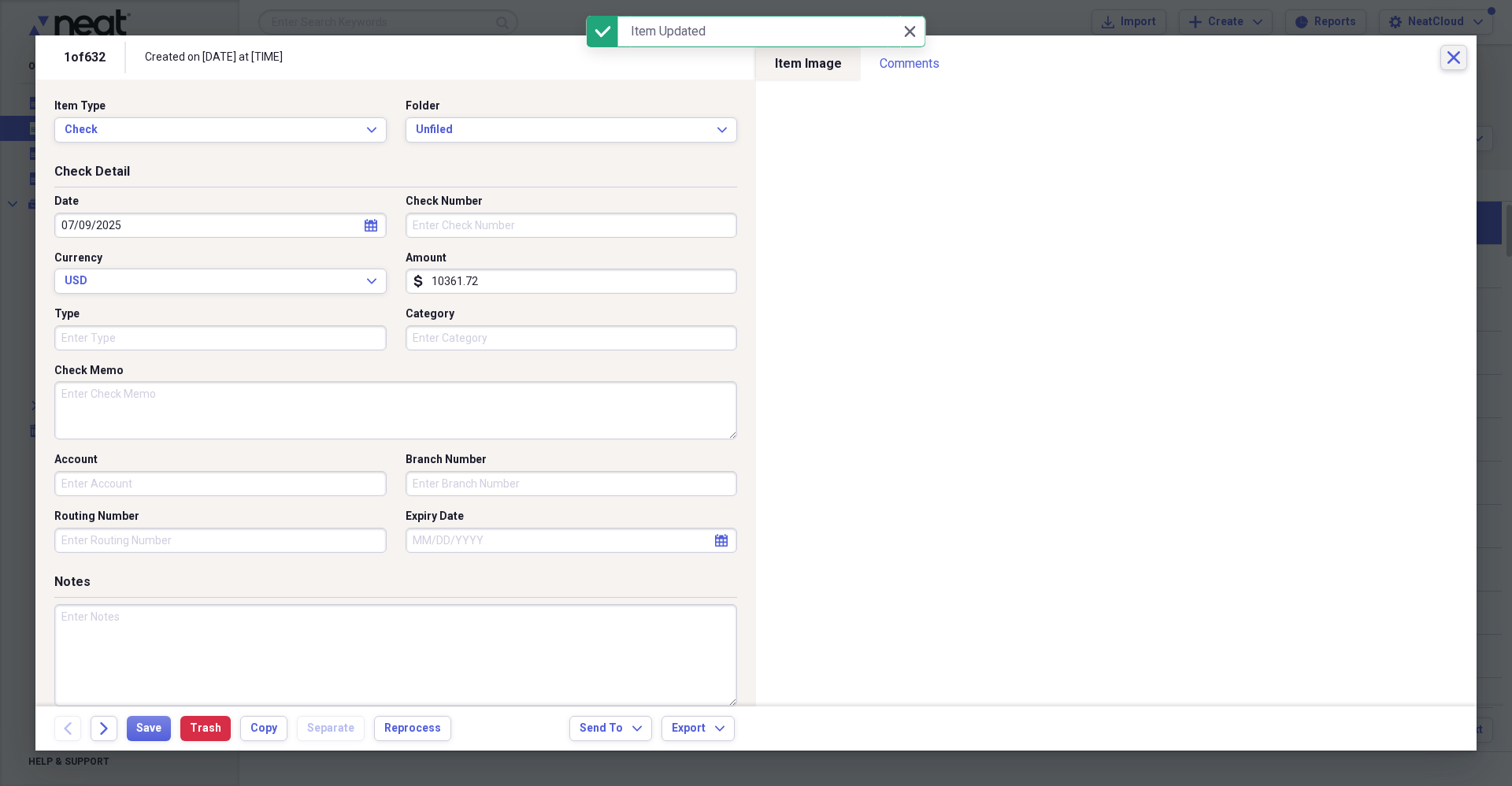 click on "Close" 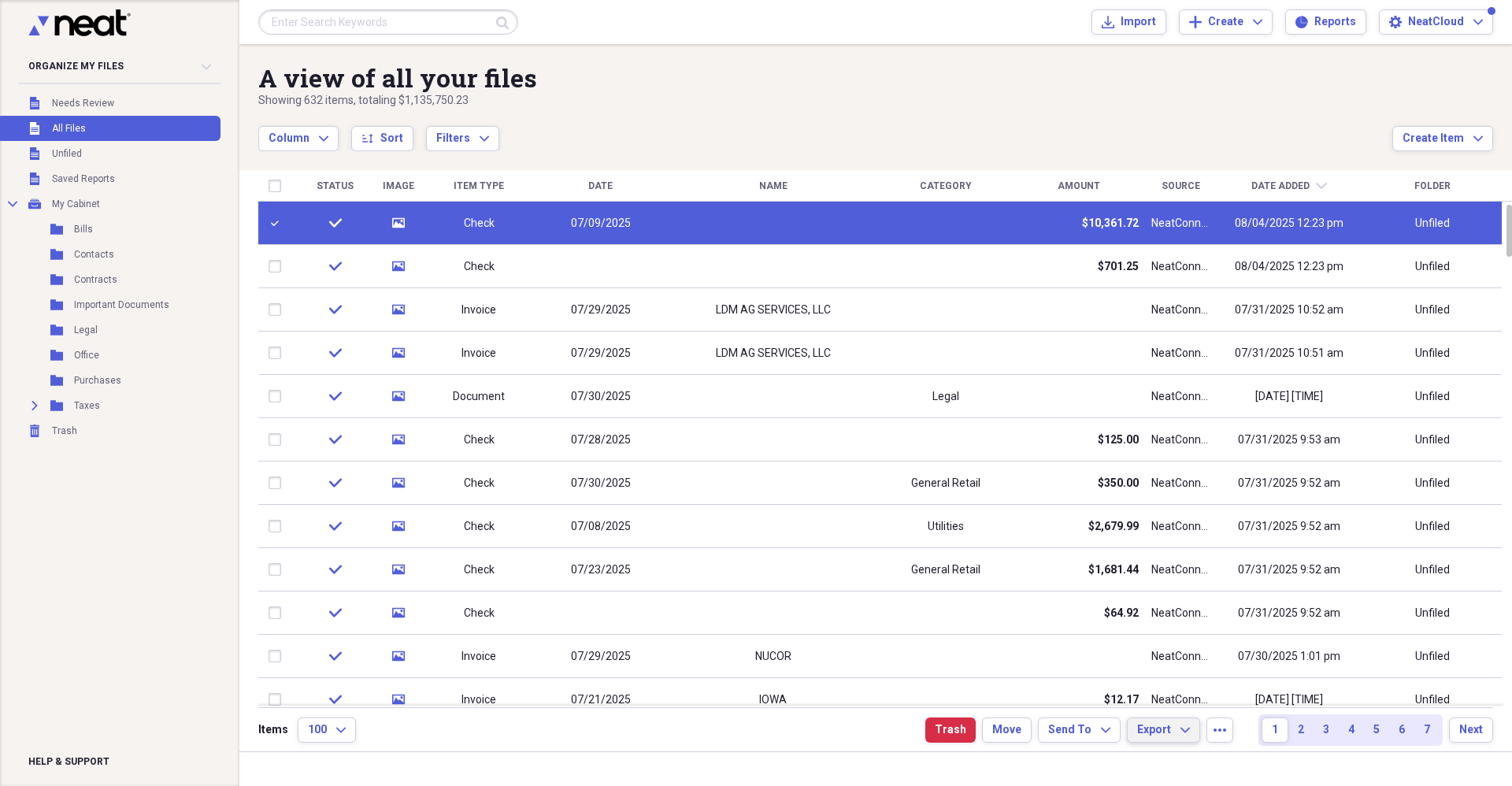 click on "Export" at bounding box center [1154, 730] 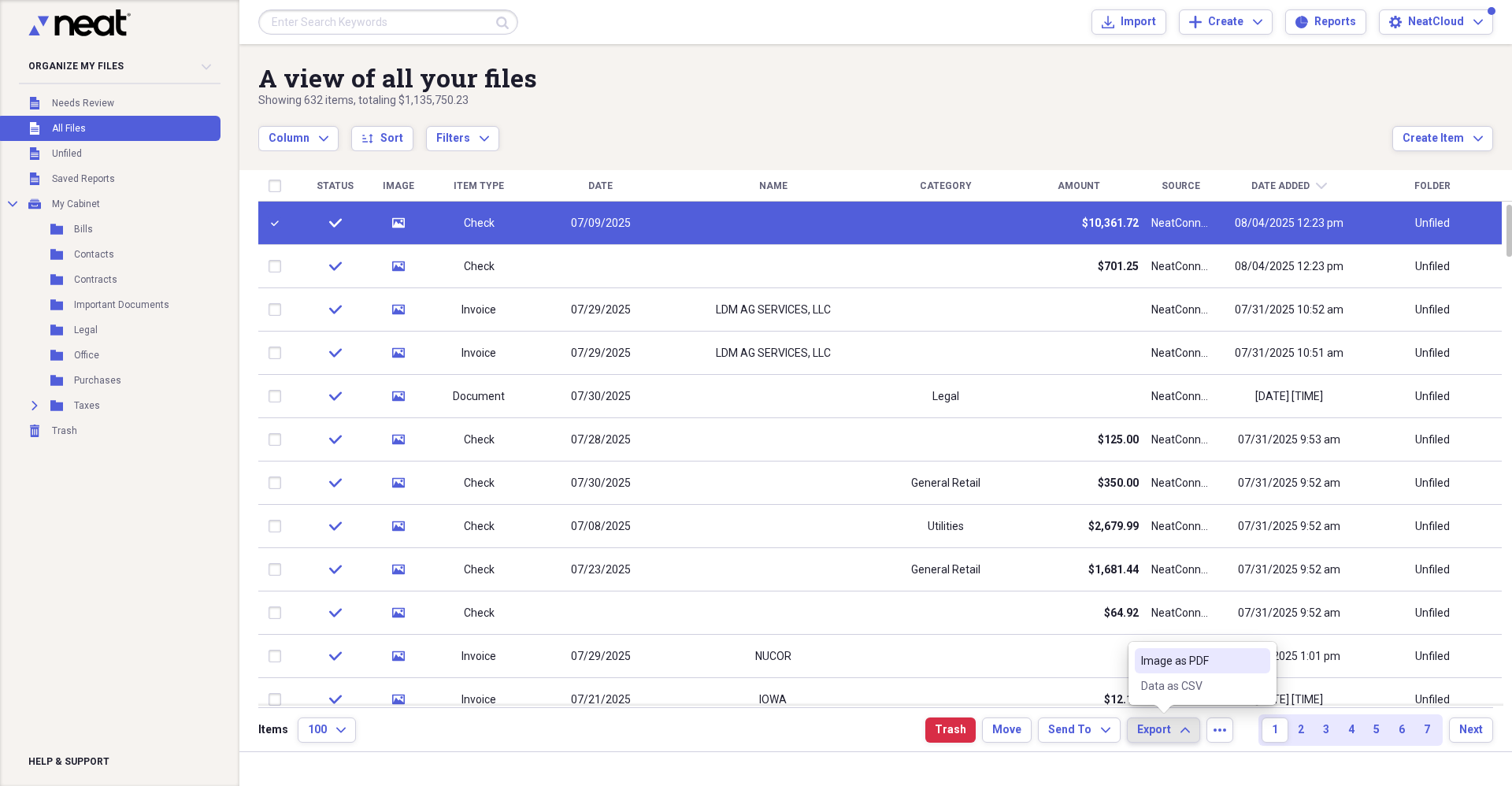 click on "Image as PDF" at bounding box center (1193, 661) 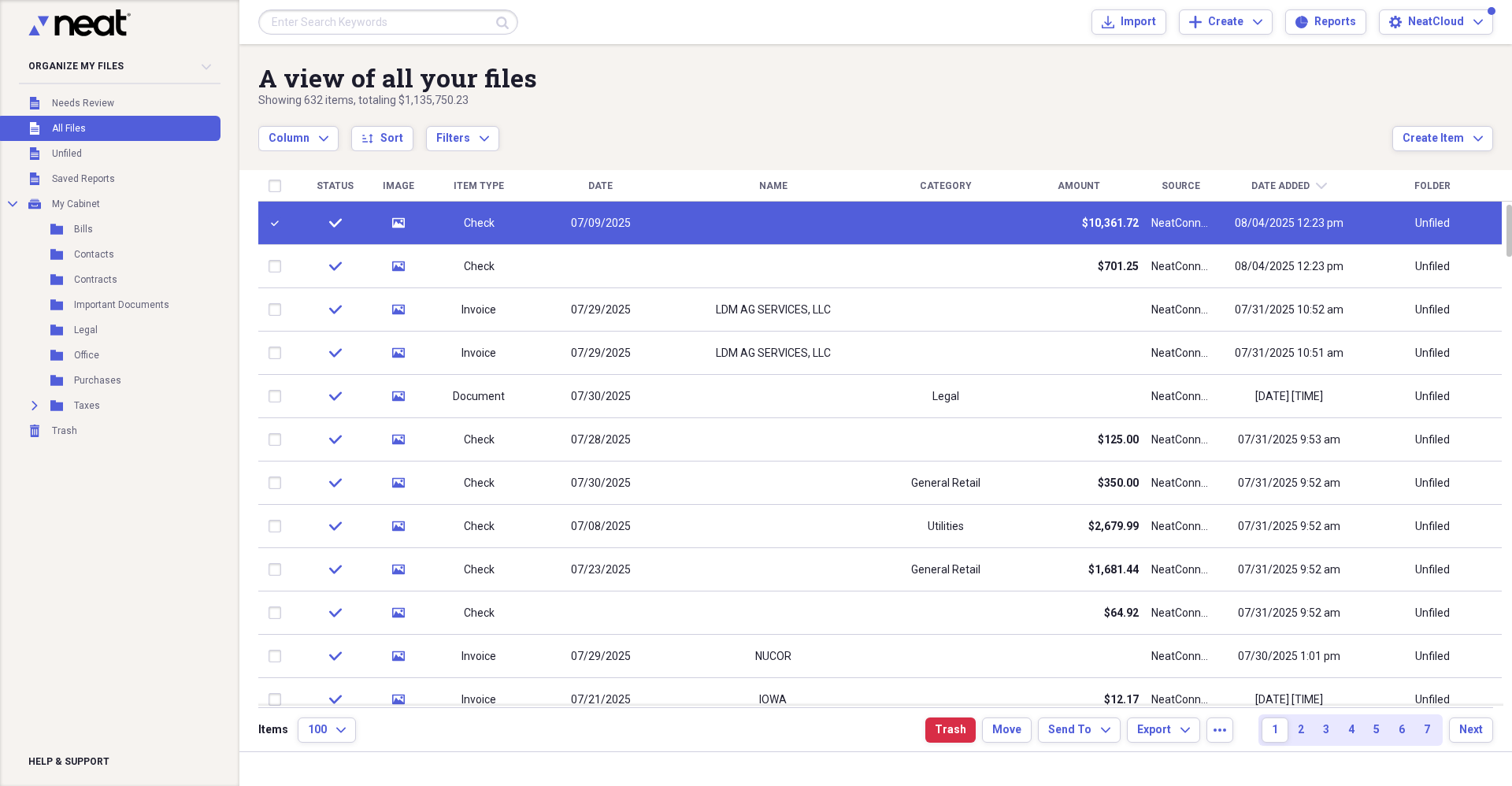 click on "Showing 632 items , totaling $1,135,750.23" at bounding box center [825, 101] 